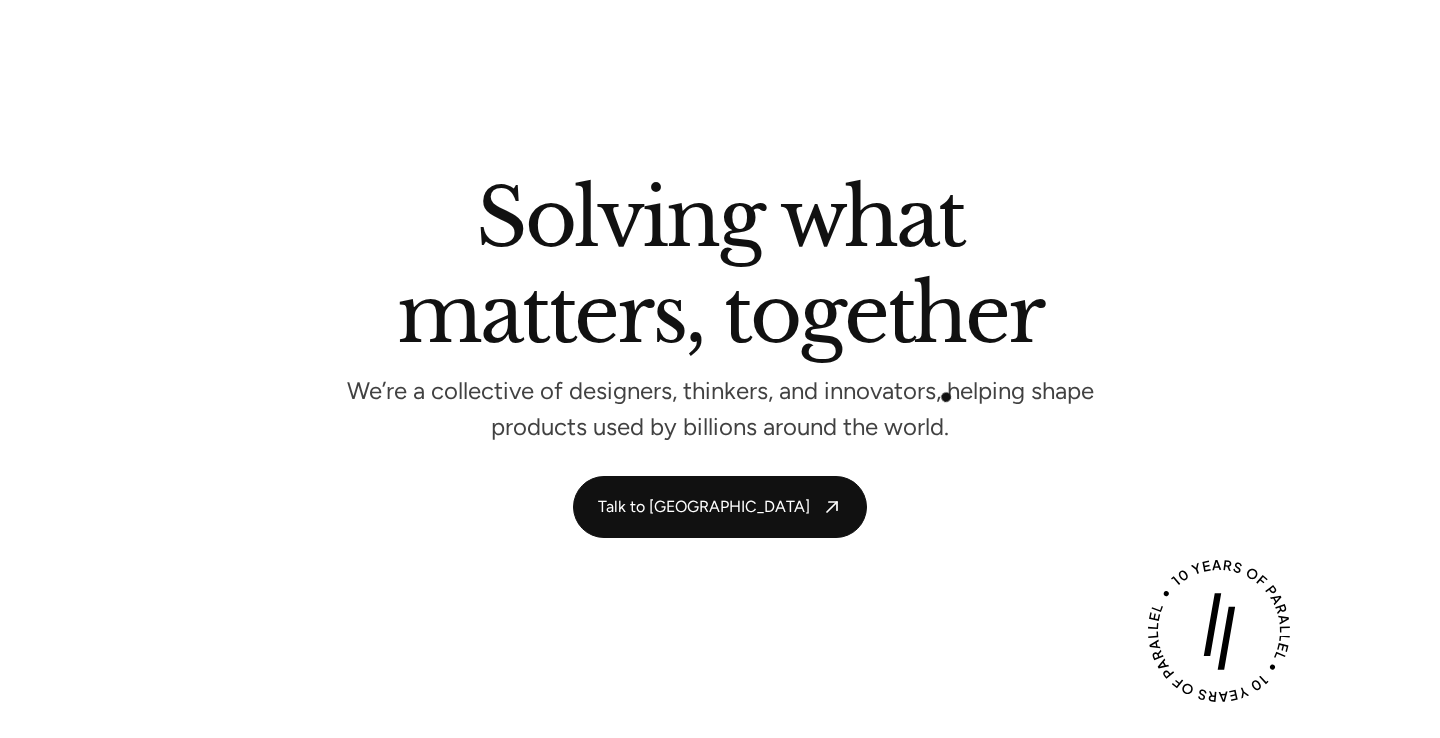 scroll, scrollTop: 5783, scrollLeft: 0, axis: vertical 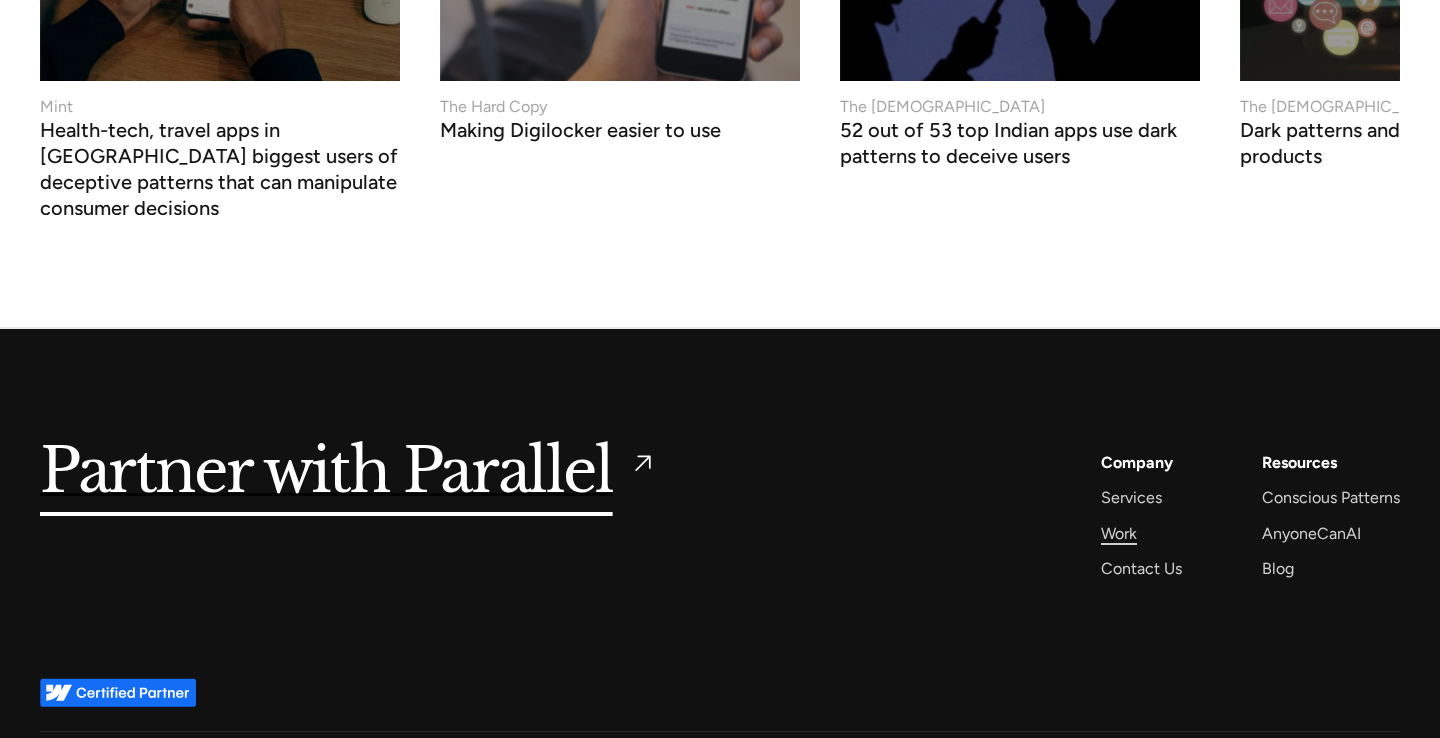 click on "Work" at bounding box center (1119, 533) 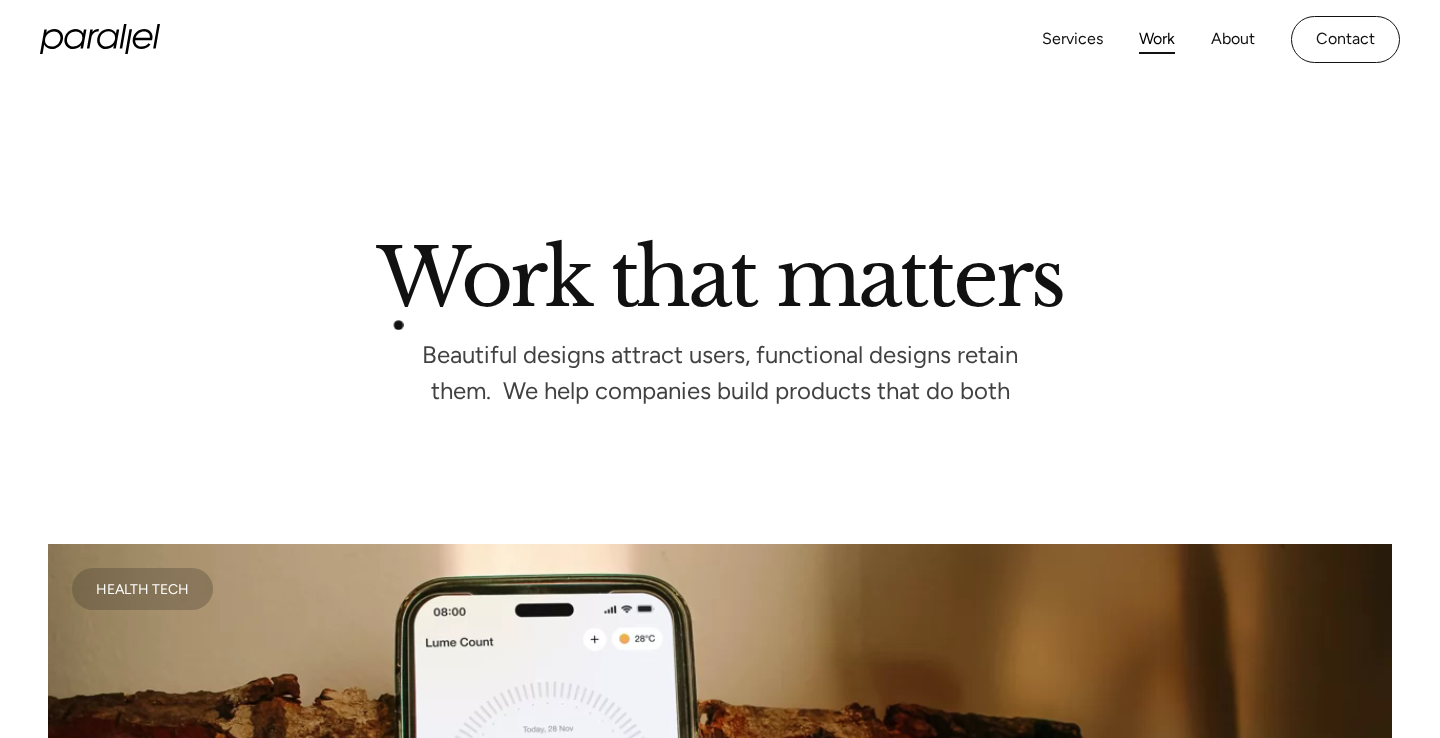 scroll, scrollTop: 499, scrollLeft: 0, axis: vertical 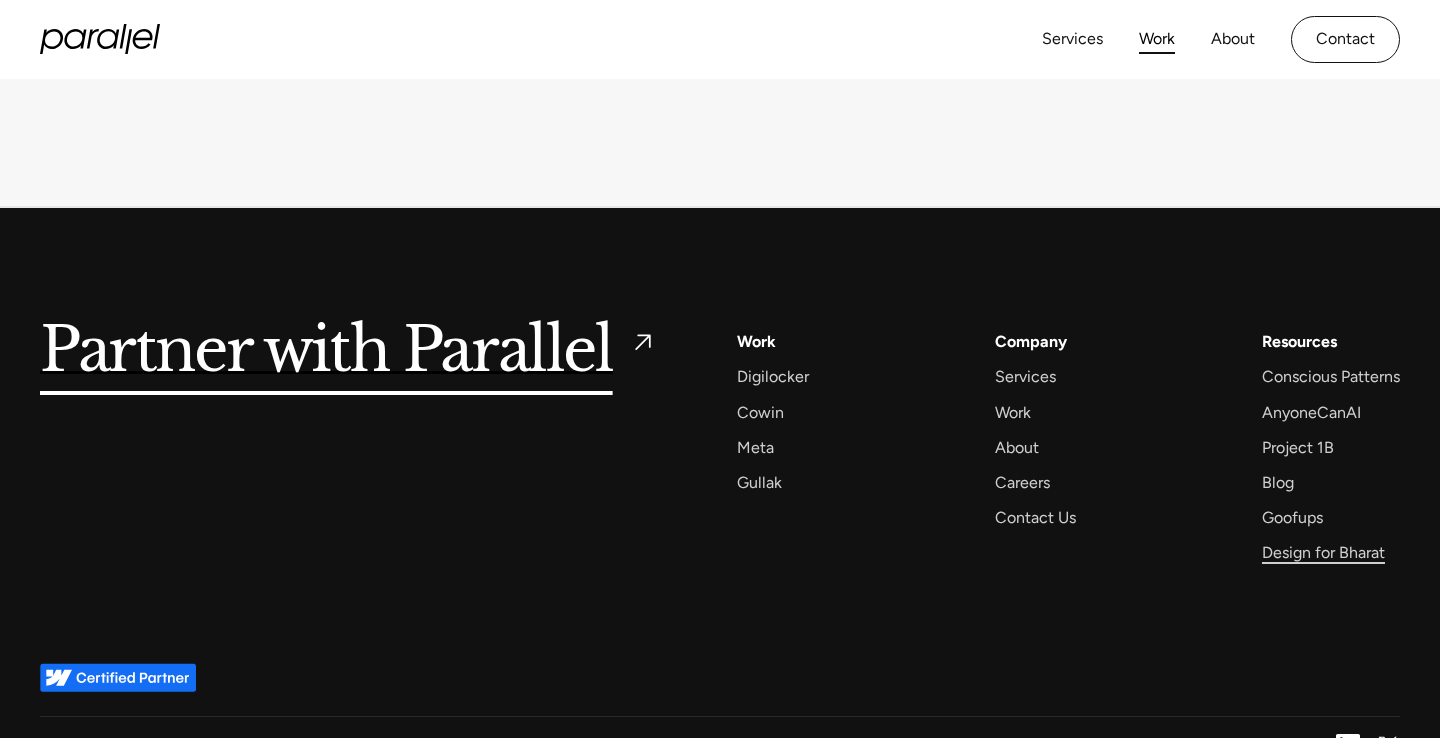 click on "Design for Bharat" at bounding box center (1323, 552) 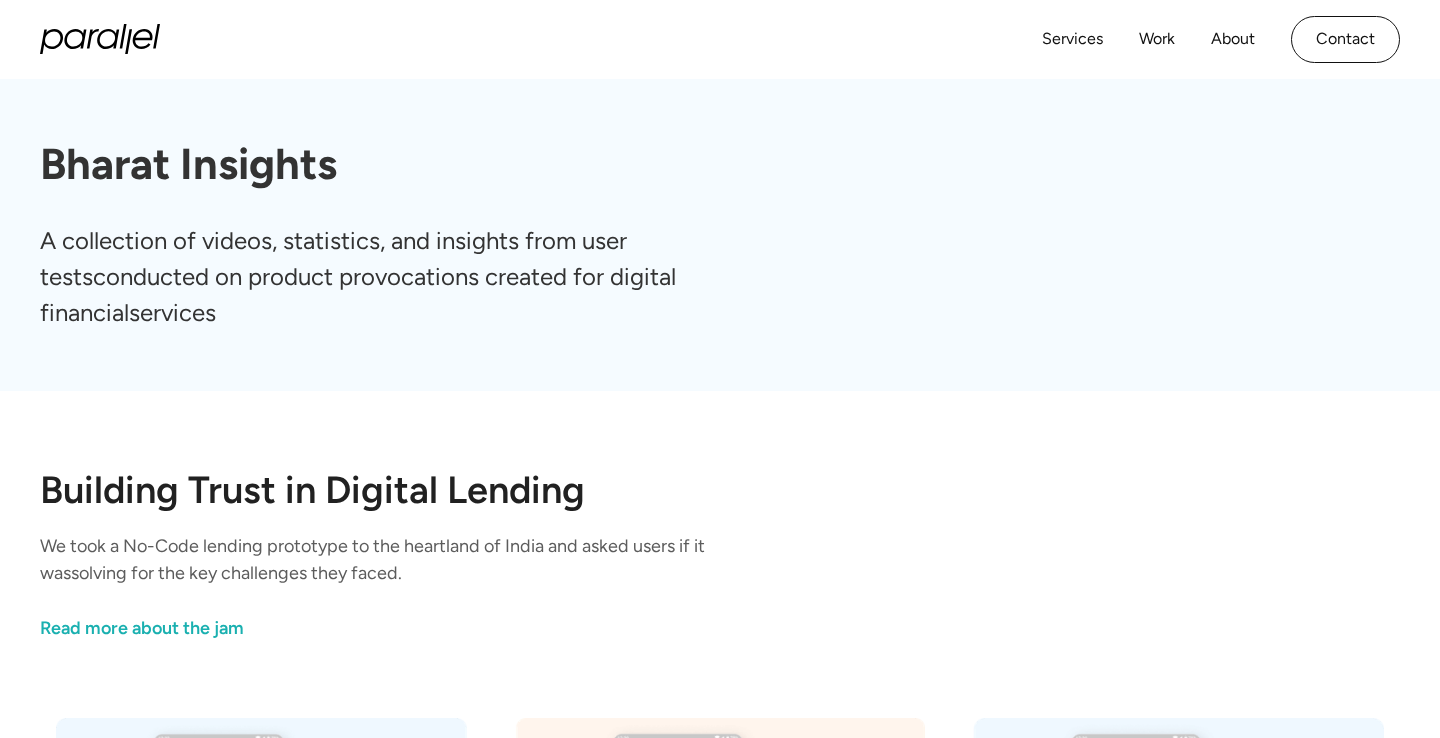 scroll, scrollTop: 0, scrollLeft: 0, axis: both 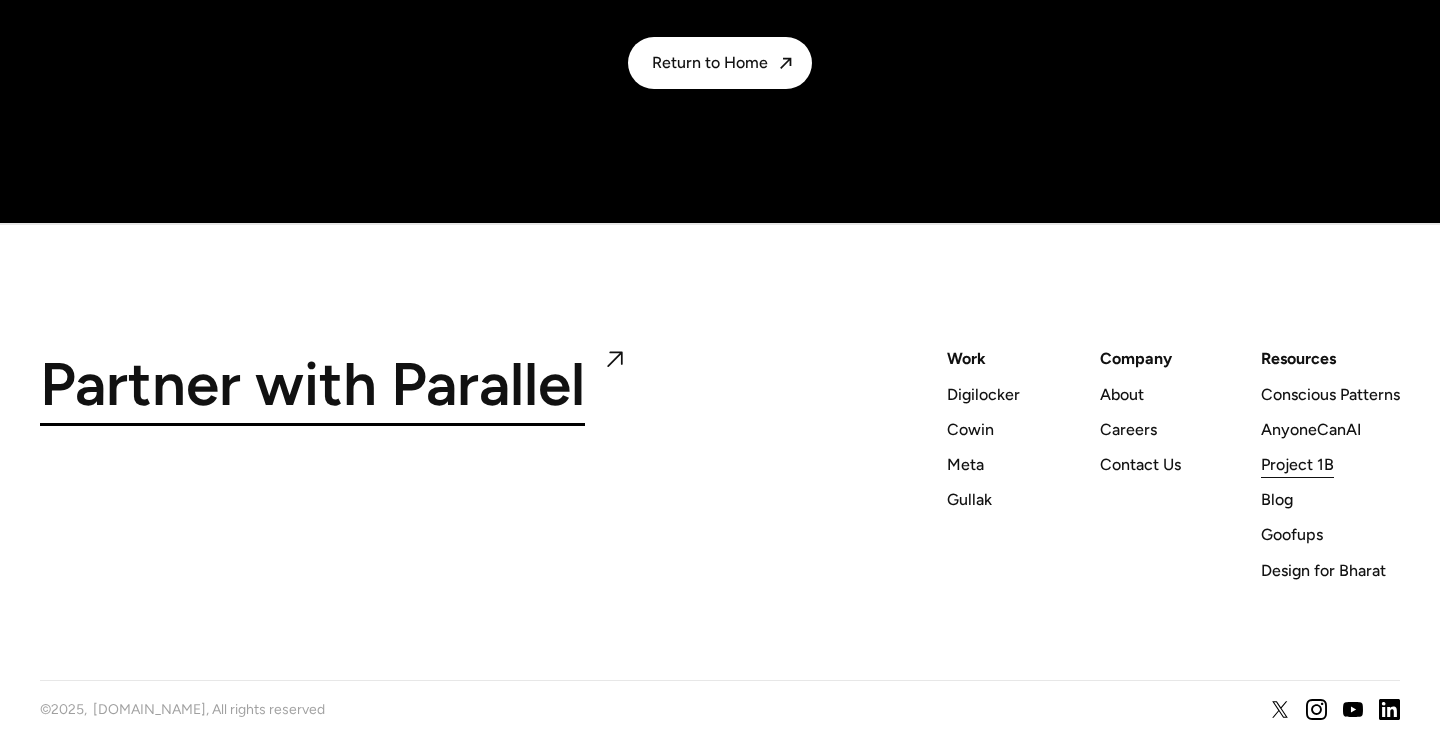 click on "Project 1B" at bounding box center (1297, 464) 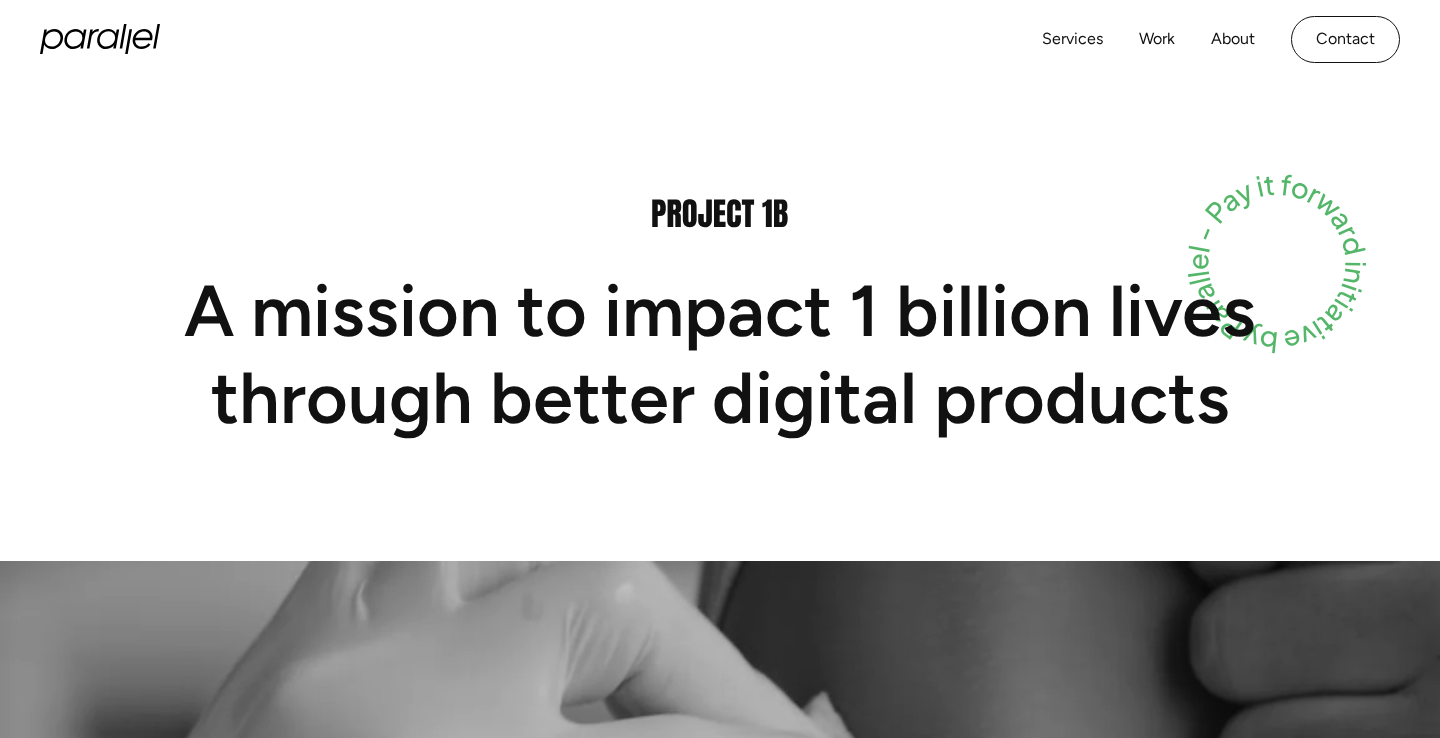 scroll, scrollTop: 0, scrollLeft: 0, axis: both 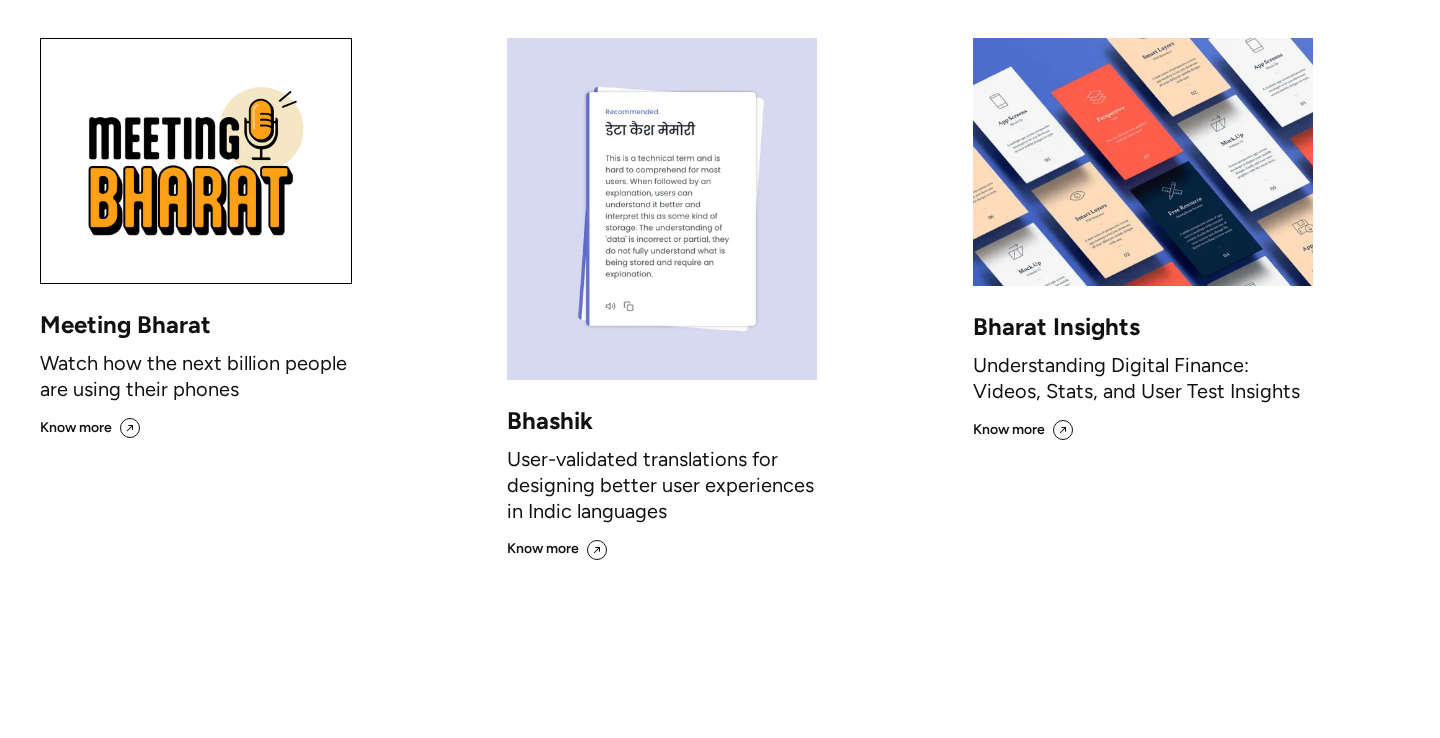 click at bounding box center (1142, 162) 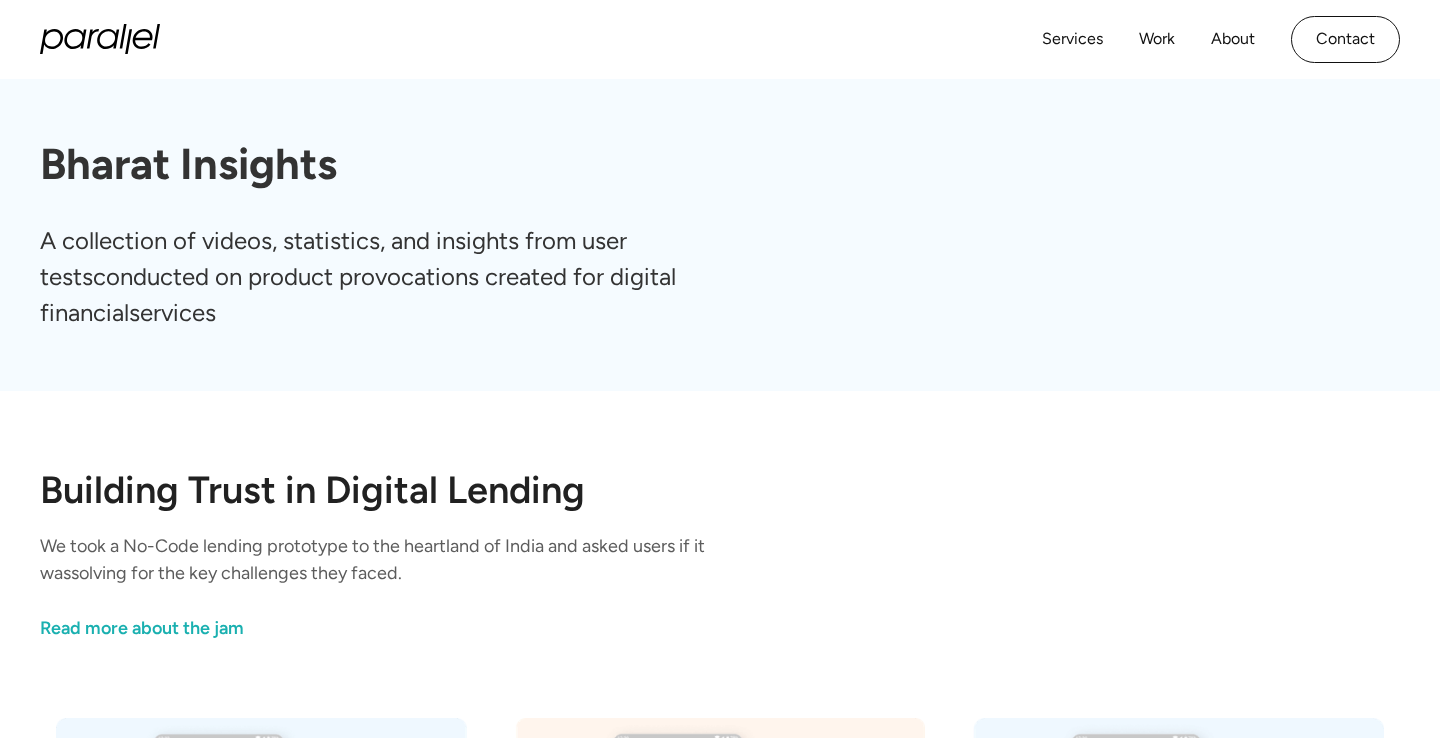 scroll, scrollTop: 0, scrollLeft: 0, axis: both 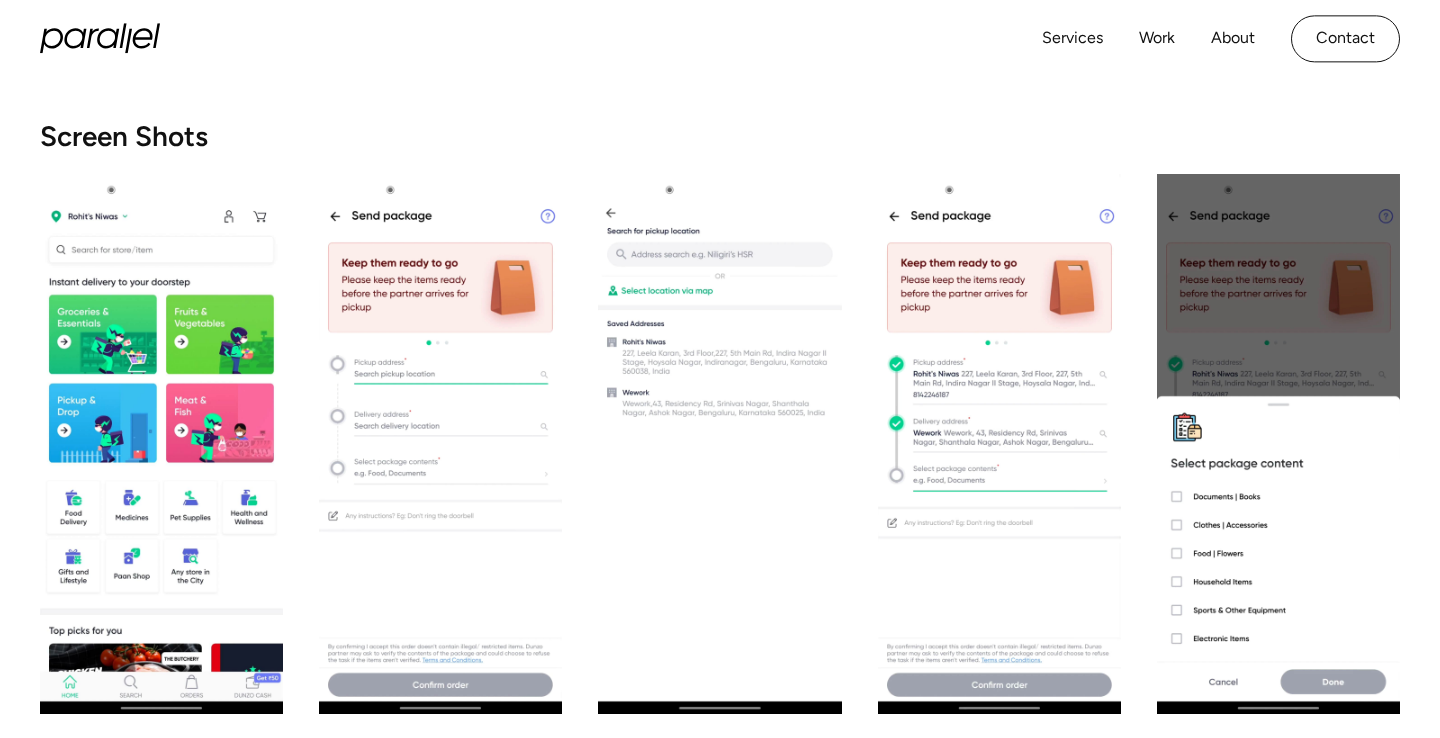 click at bounding box center (161, 444) 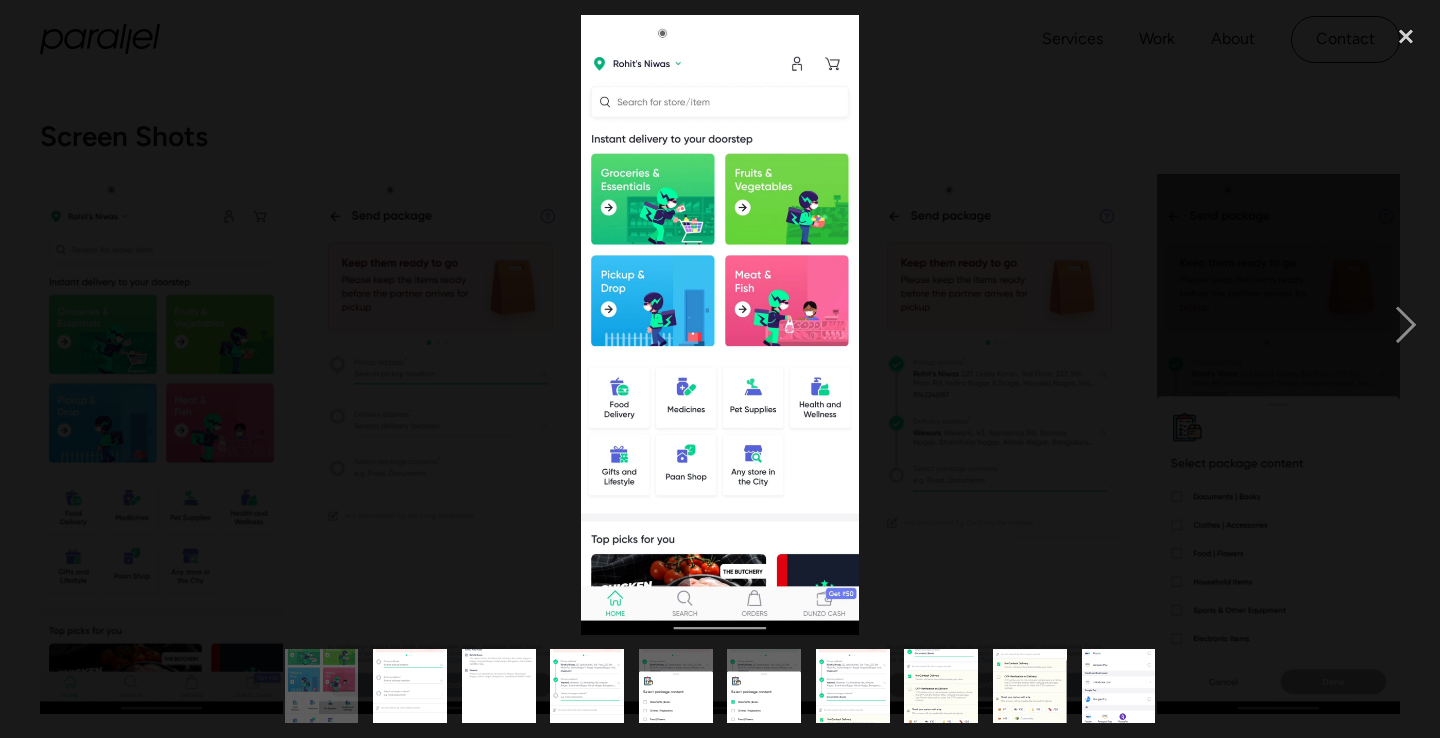 click at bounding box center (720, 325) 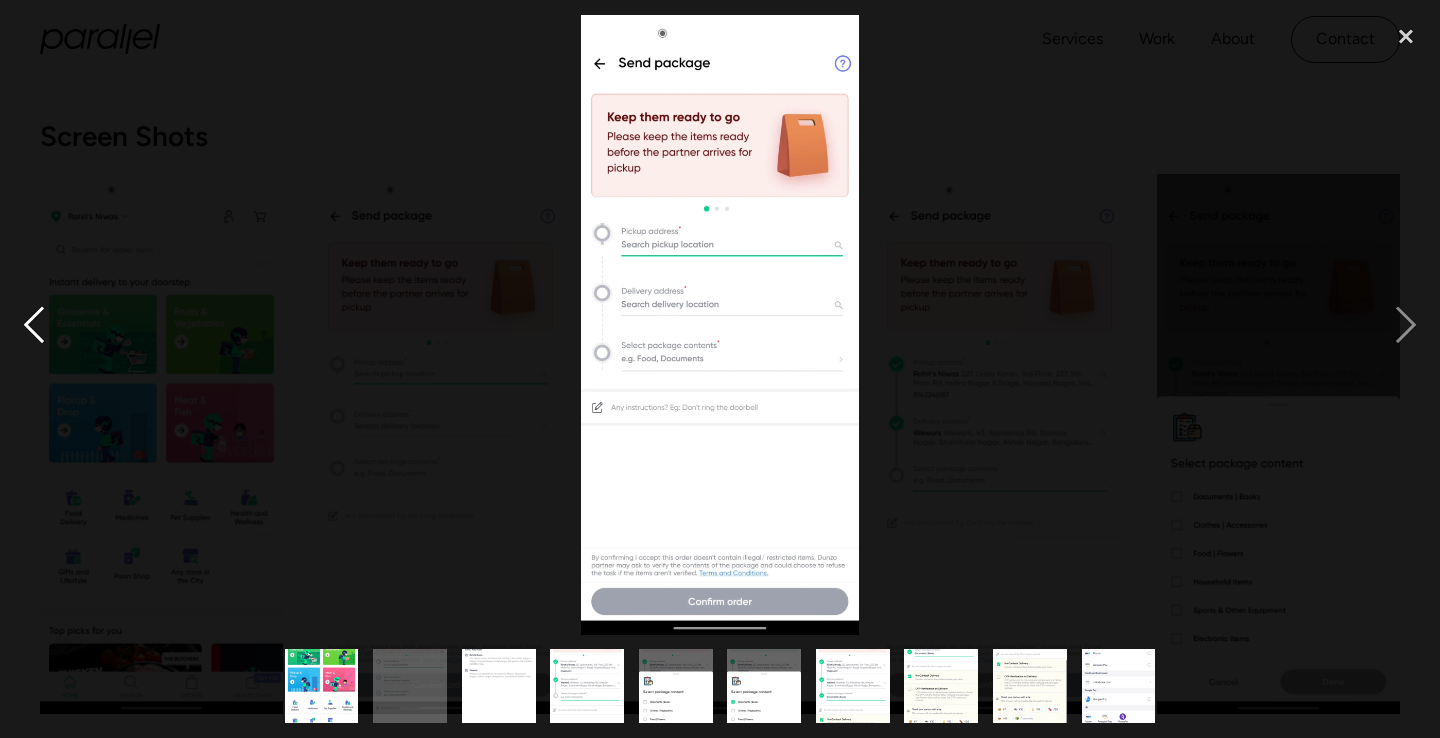 click at bounding box center [34, 325] 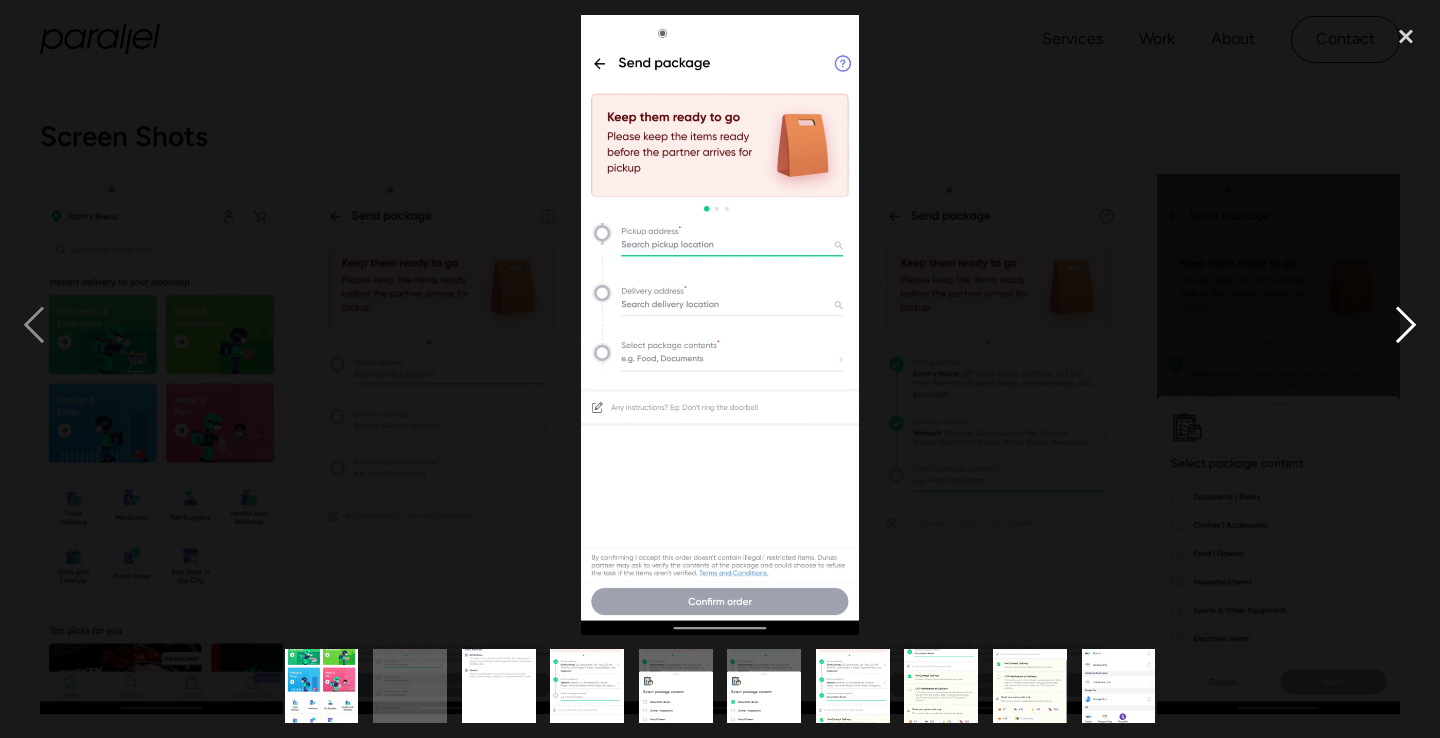 click at bounding box center (1406, 325) 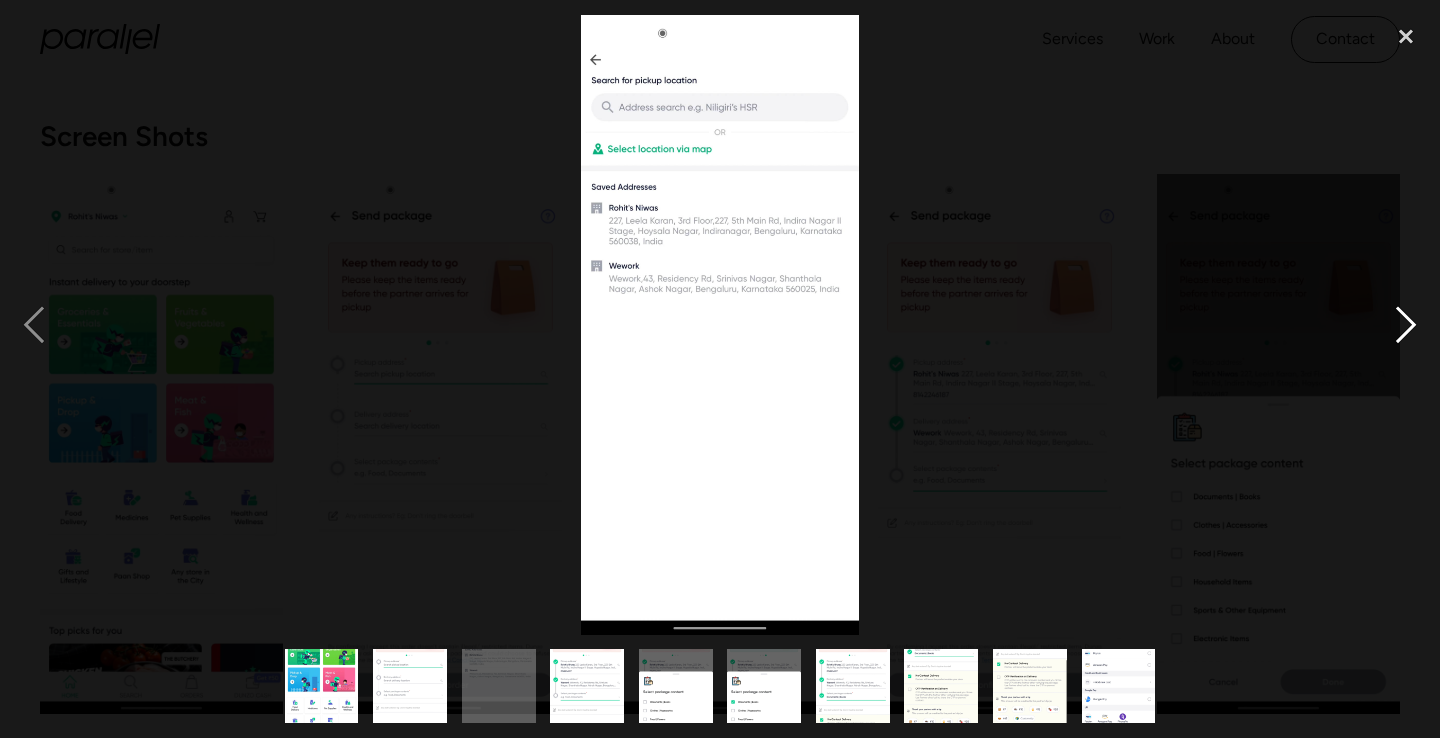 click at bounding box center [1406, 325] 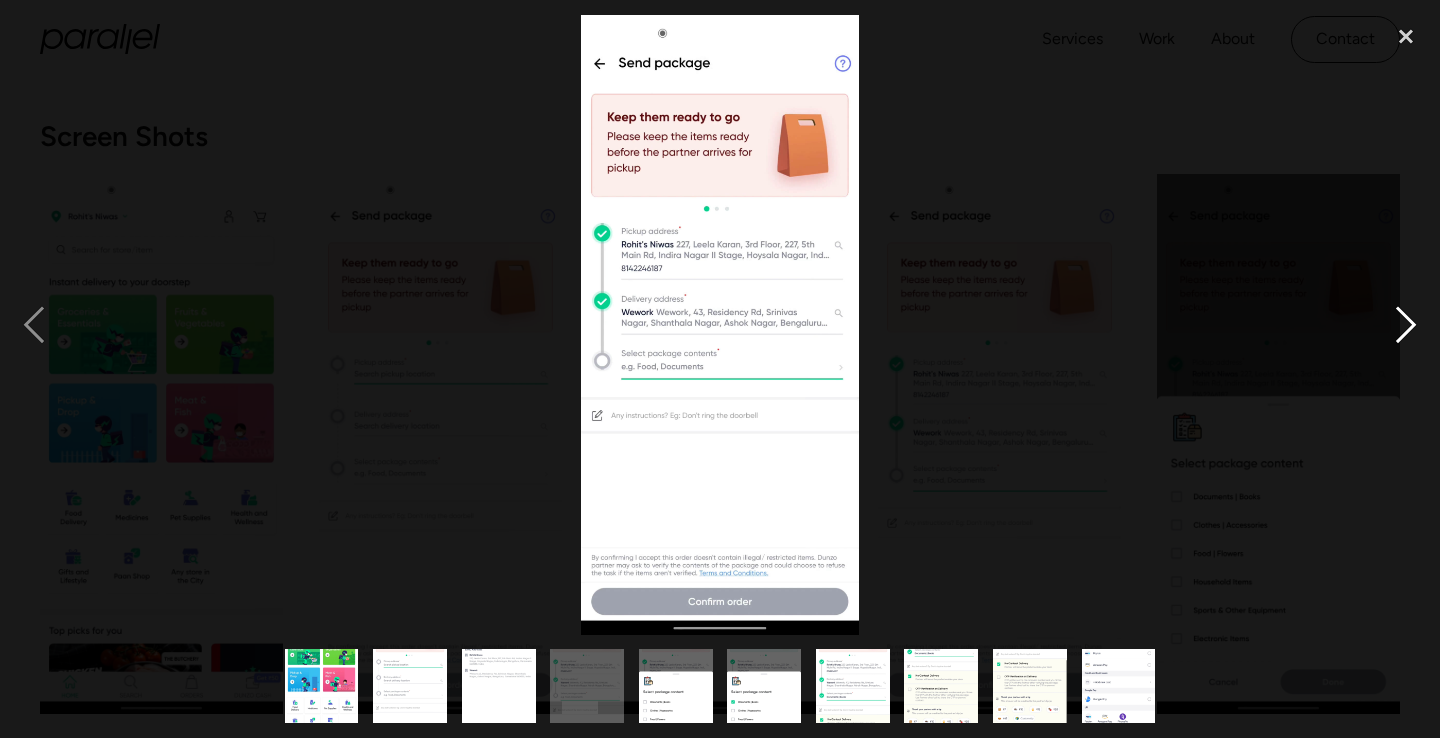 click at bounding box center [1406, 325] 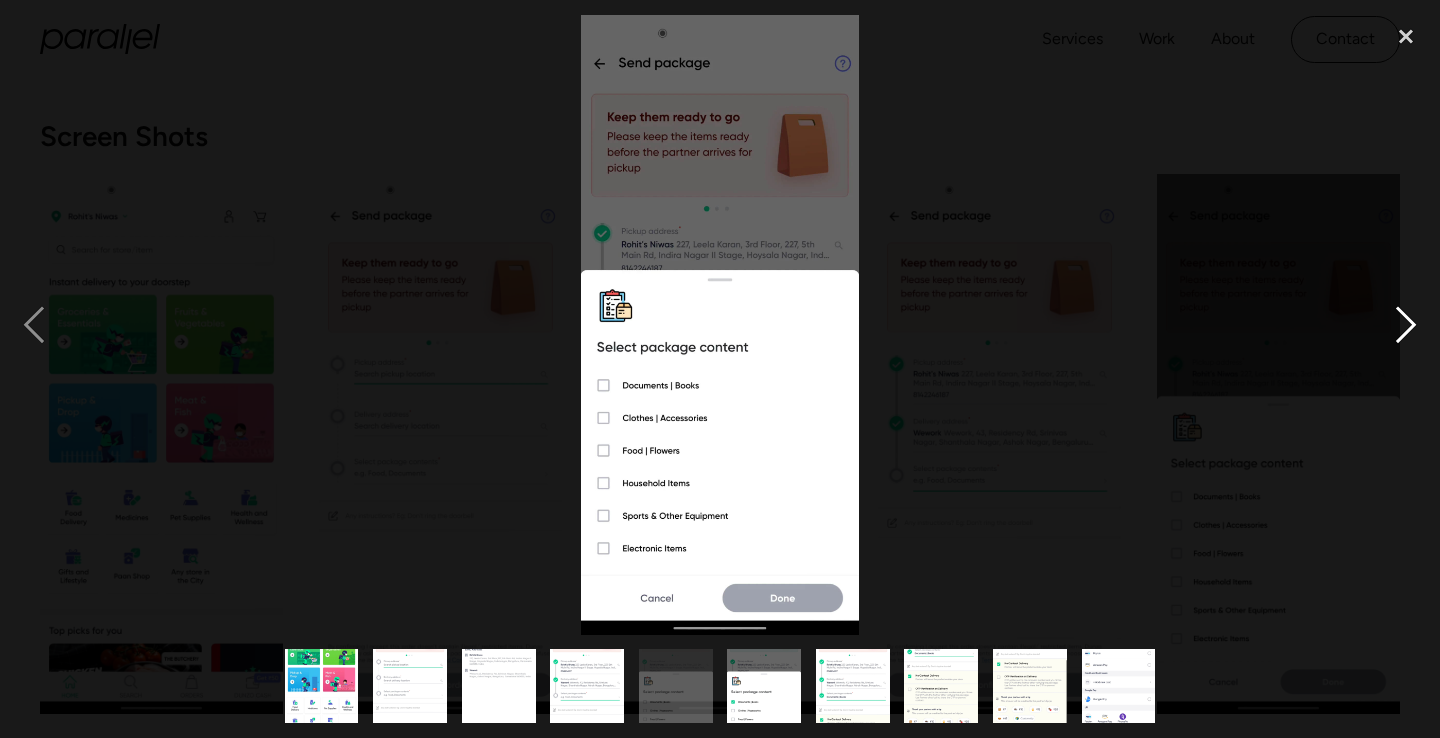 click at bounding box center (1406, 325) 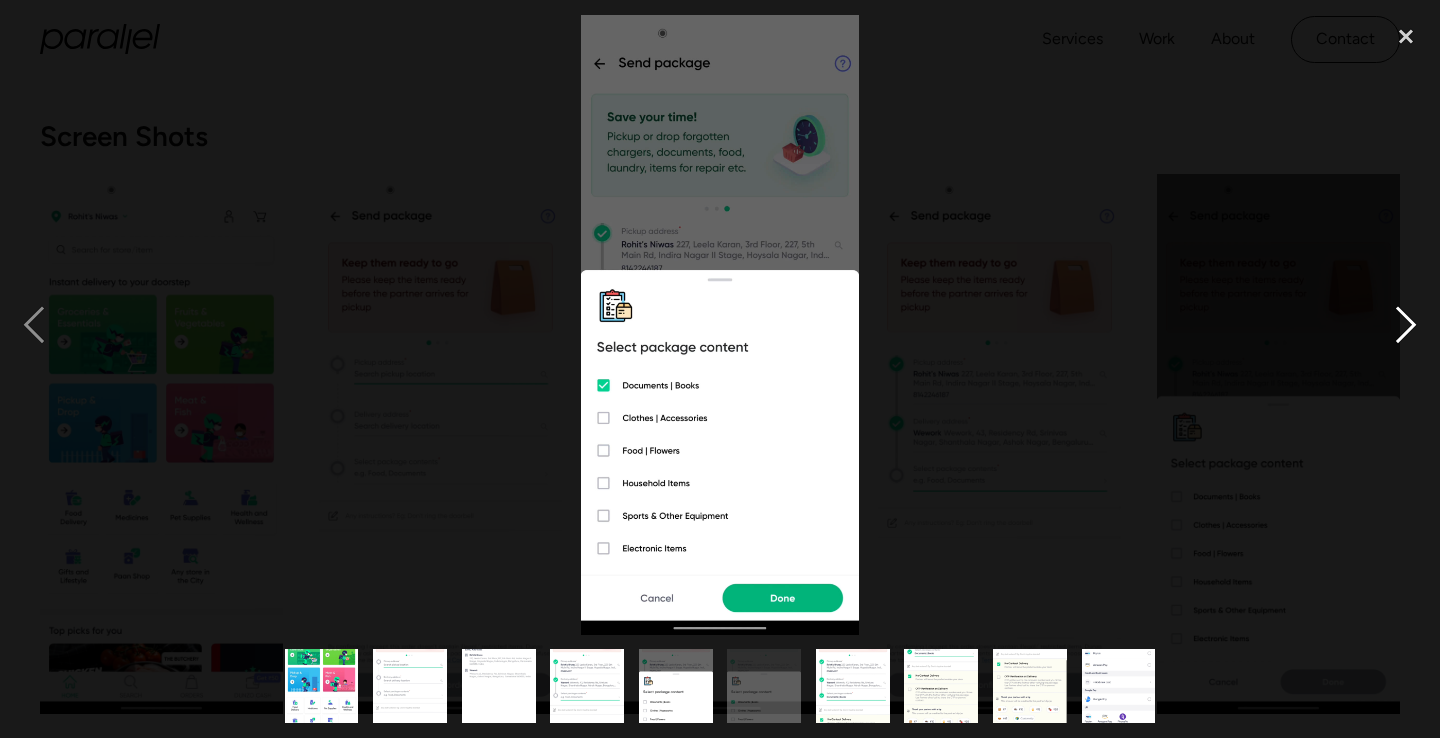 click at bounding box center (1406, 325) 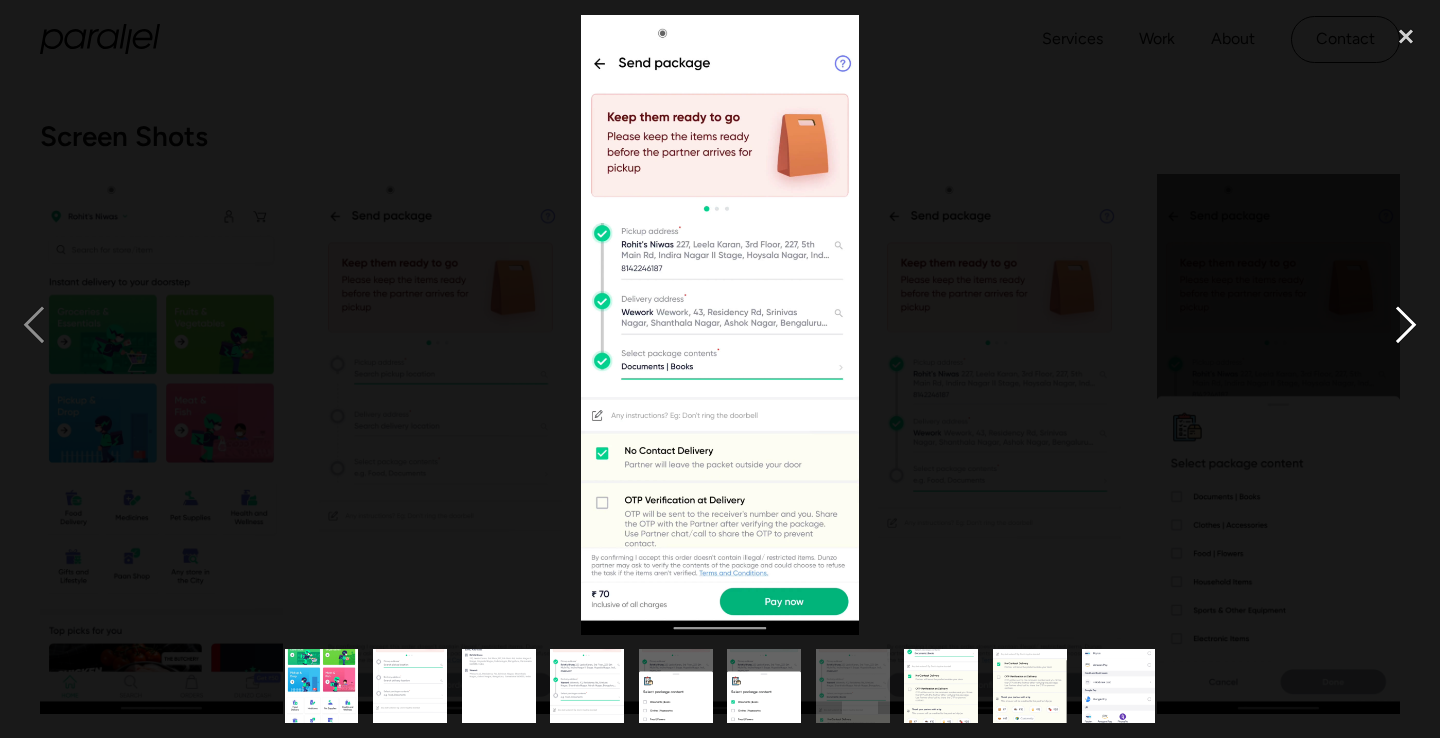 click at bounding box center [1406, 325] 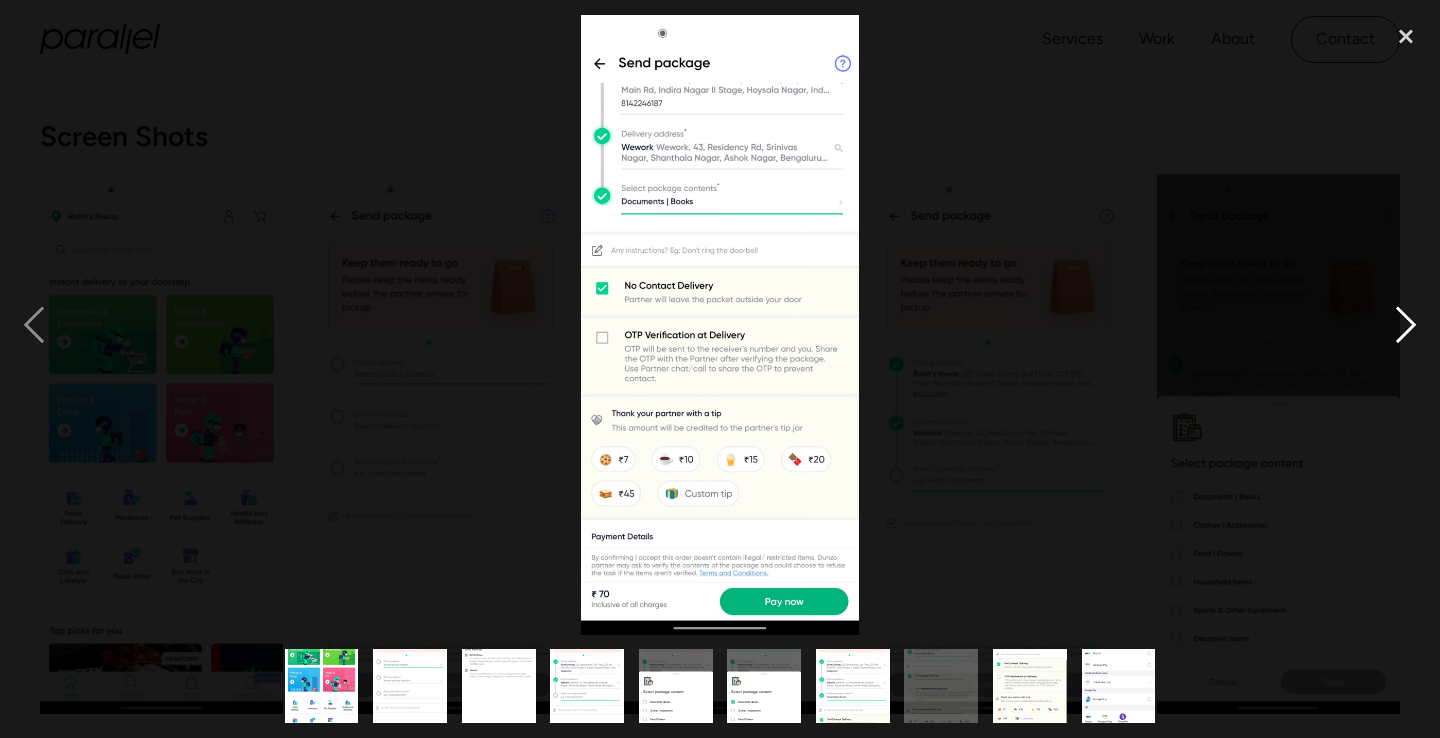 click at bounding box center (1406, 325) 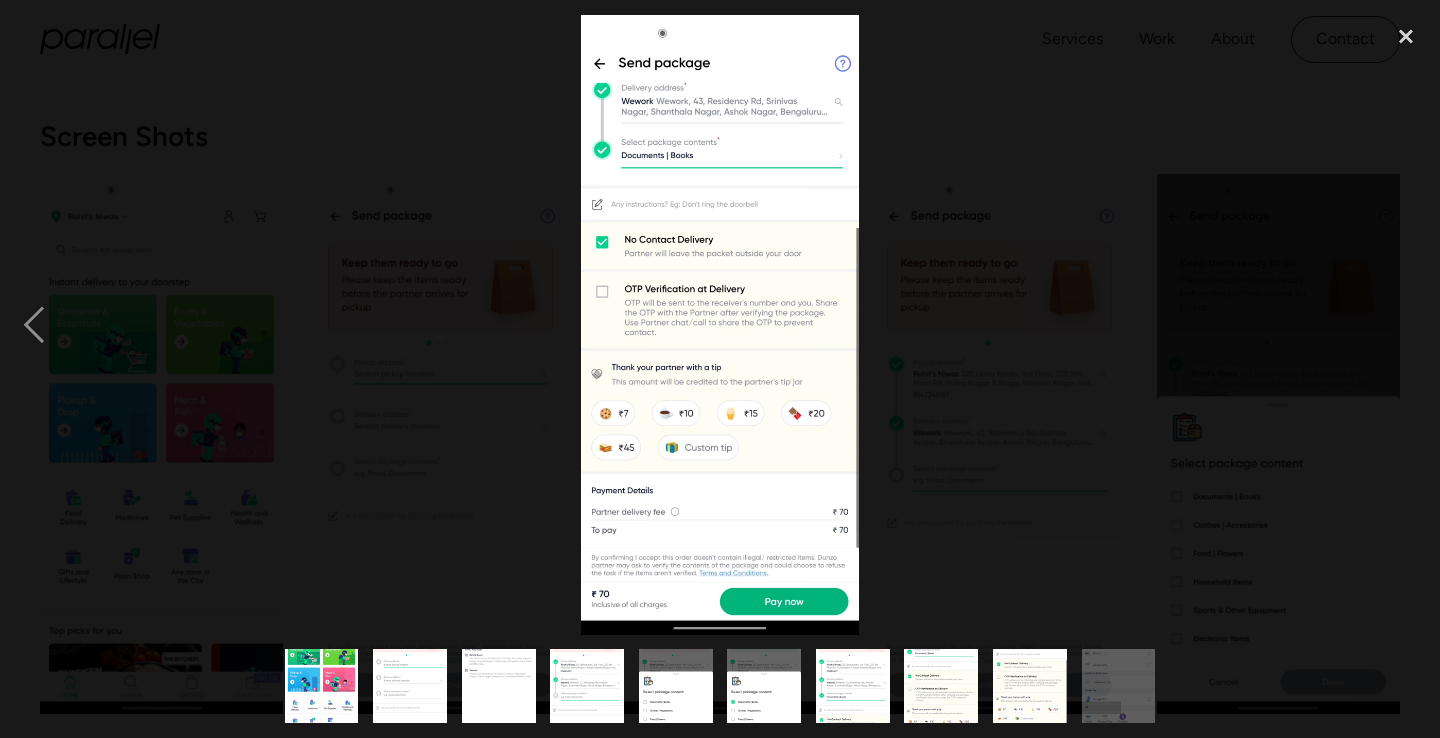 click at bounding box center (1406, 325) 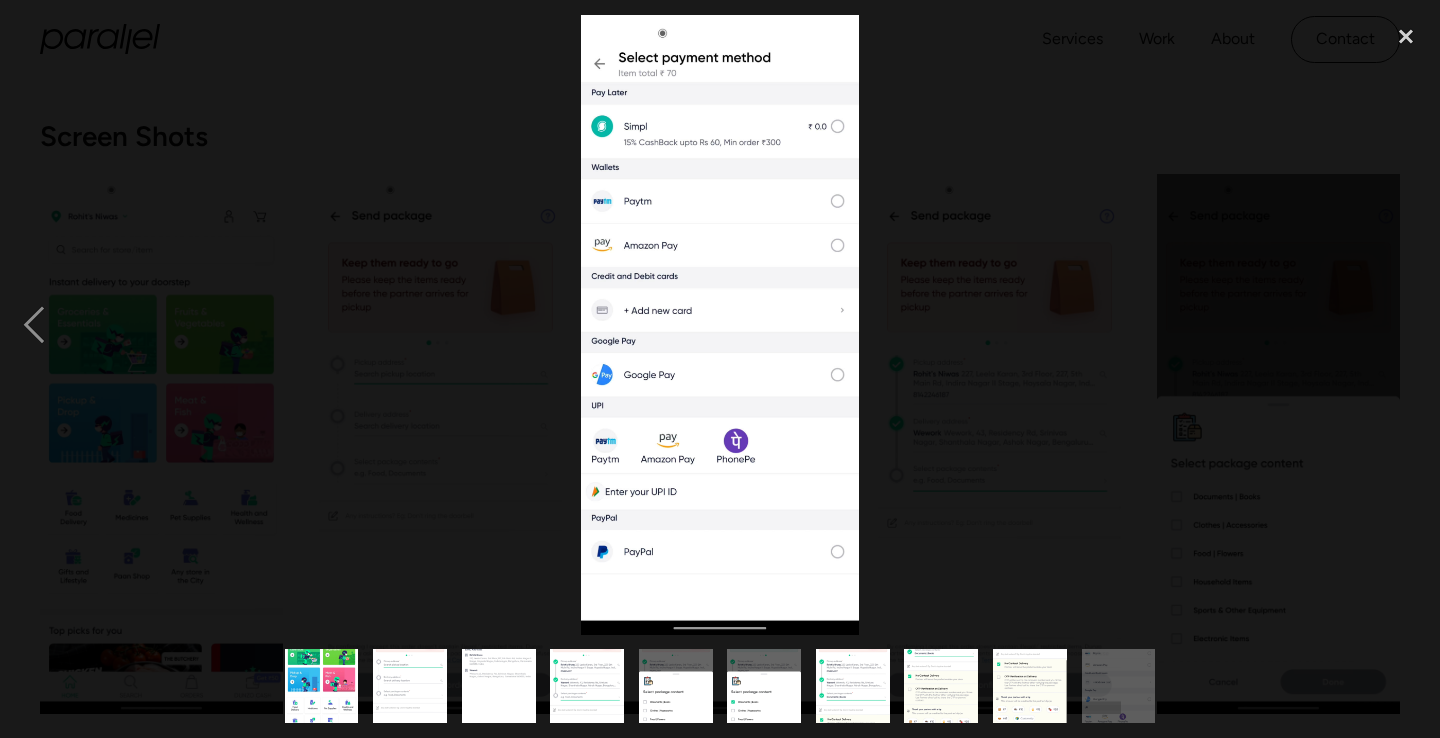 click at bounding box center [1406, 325] 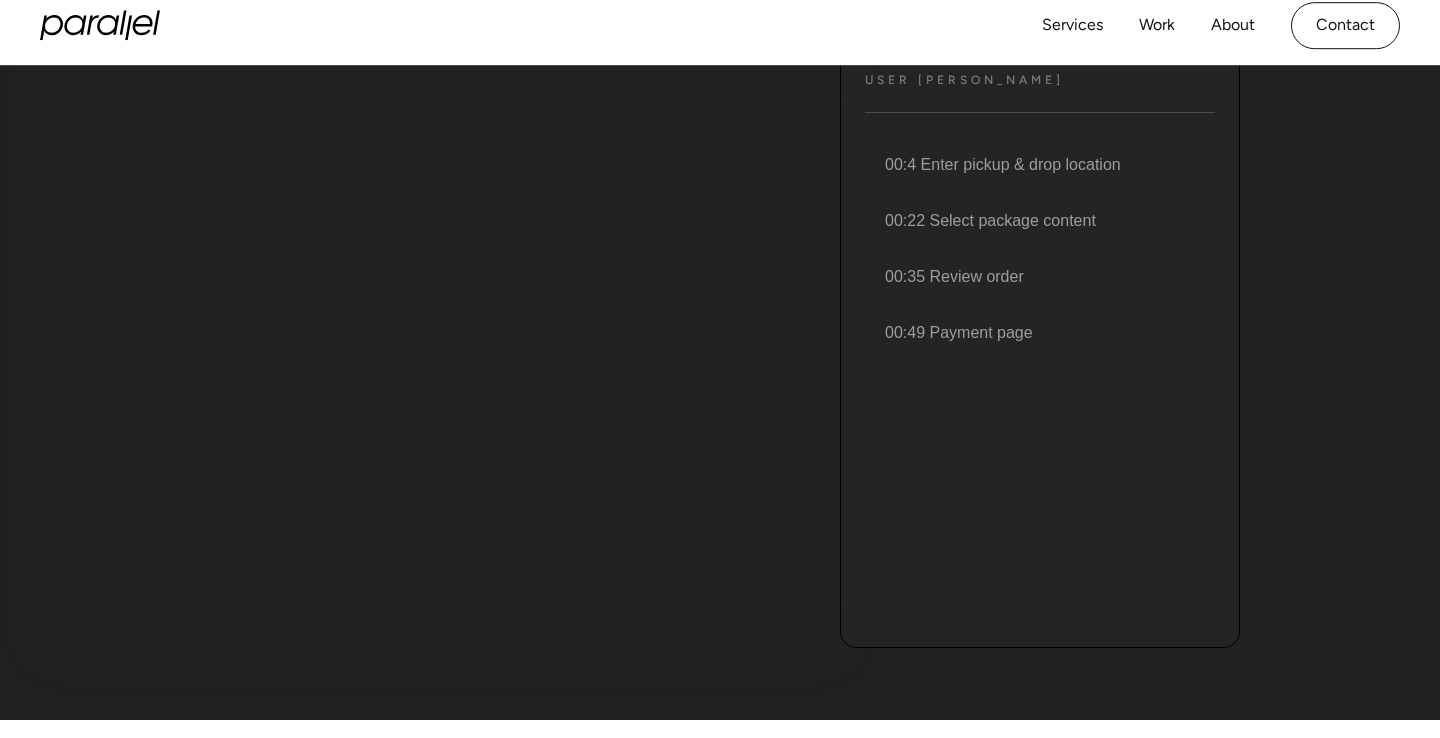 scroll, scrollTop: 0, scrollLeft: 0, axis: both 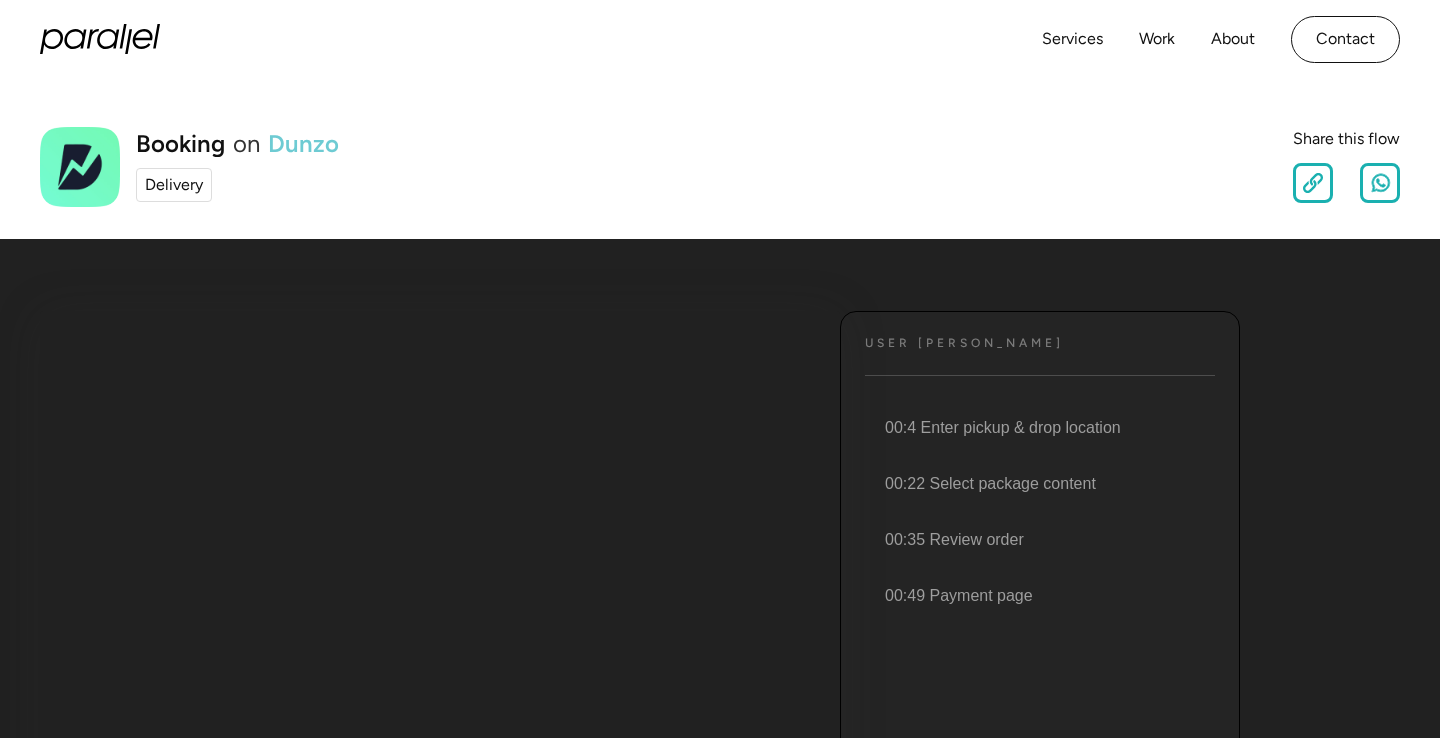click on "Dunzo" at bounding box center (303, 144) 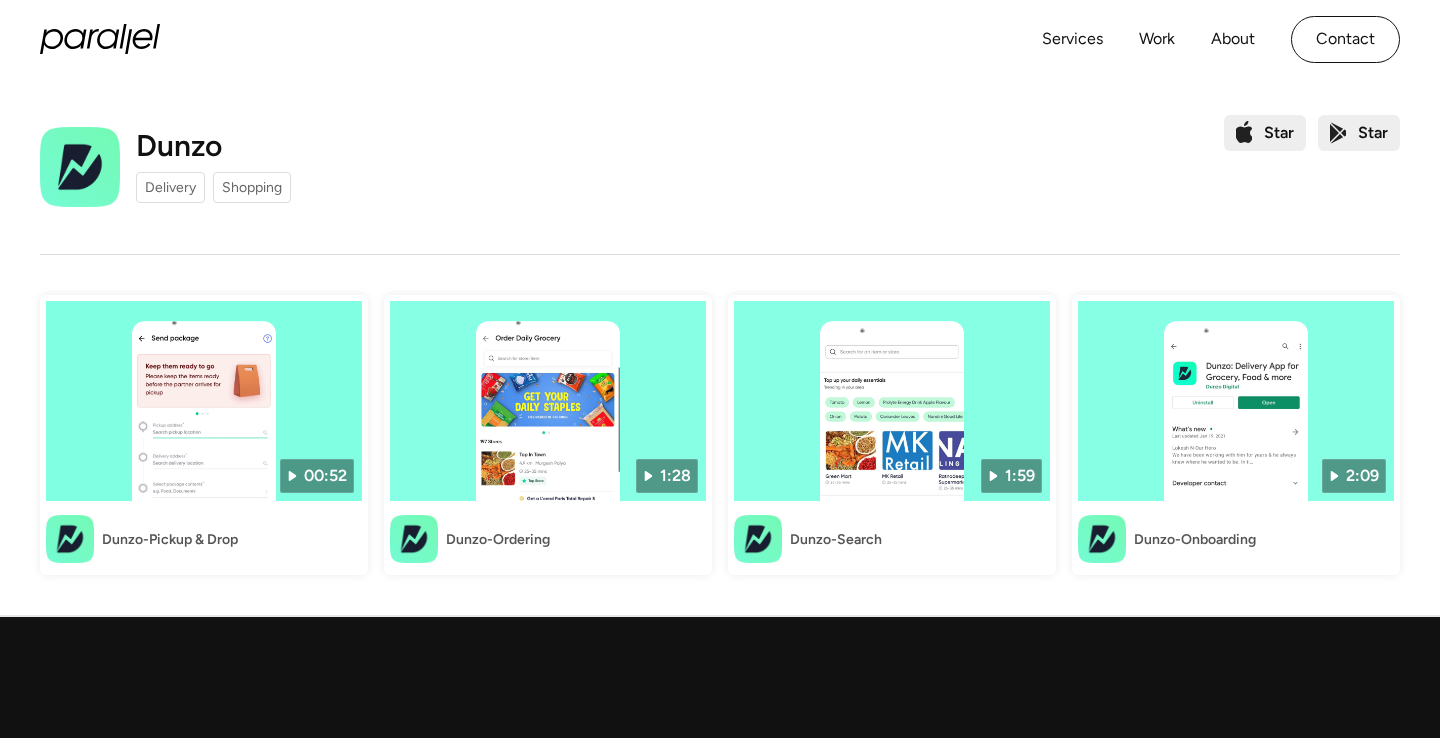 scroll, scrollTop: 57, scrollLeft: 0, axis: vertical 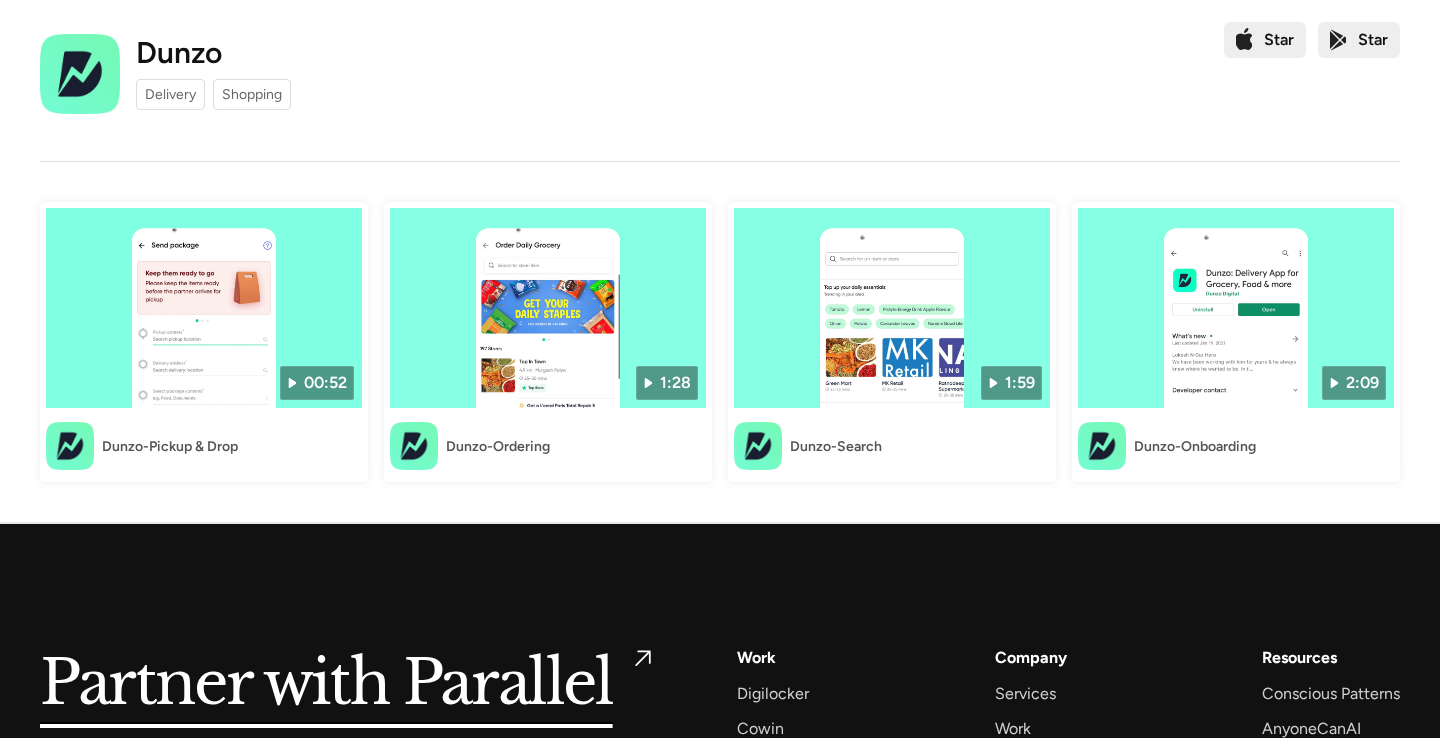 click at bounding box center (204, 308) 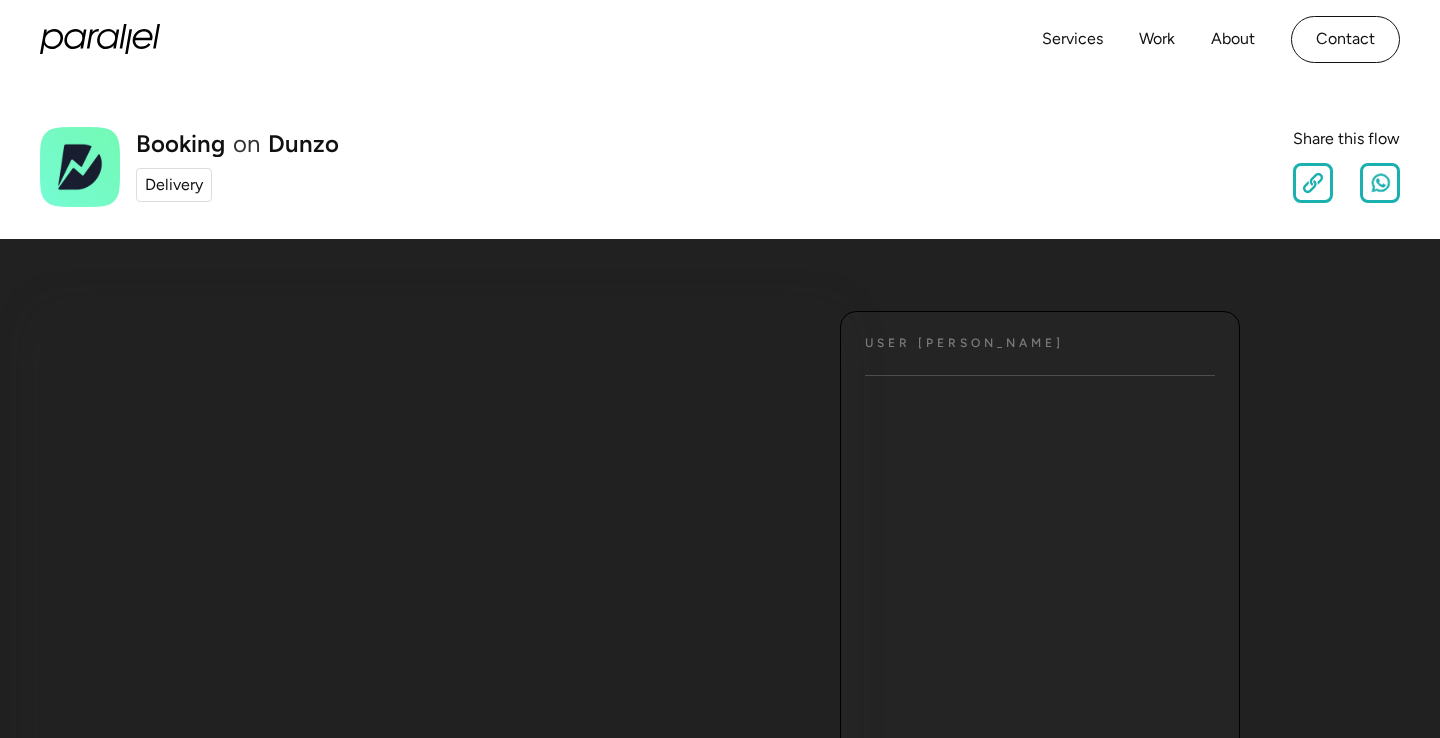 scroll, scrollTop: 0, scrollLeft: 0, axis: both 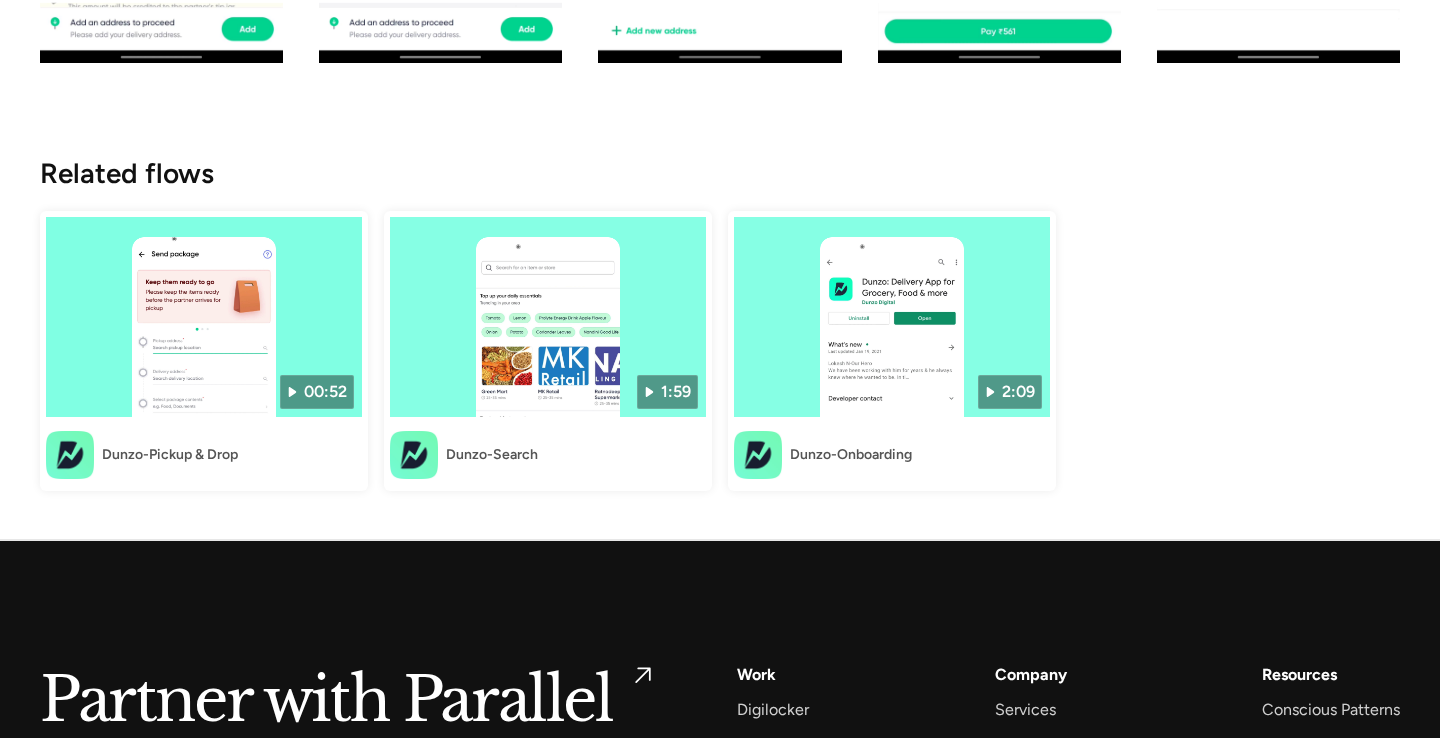 click on "Dunzo-Search" at bounding box center [492, 454] 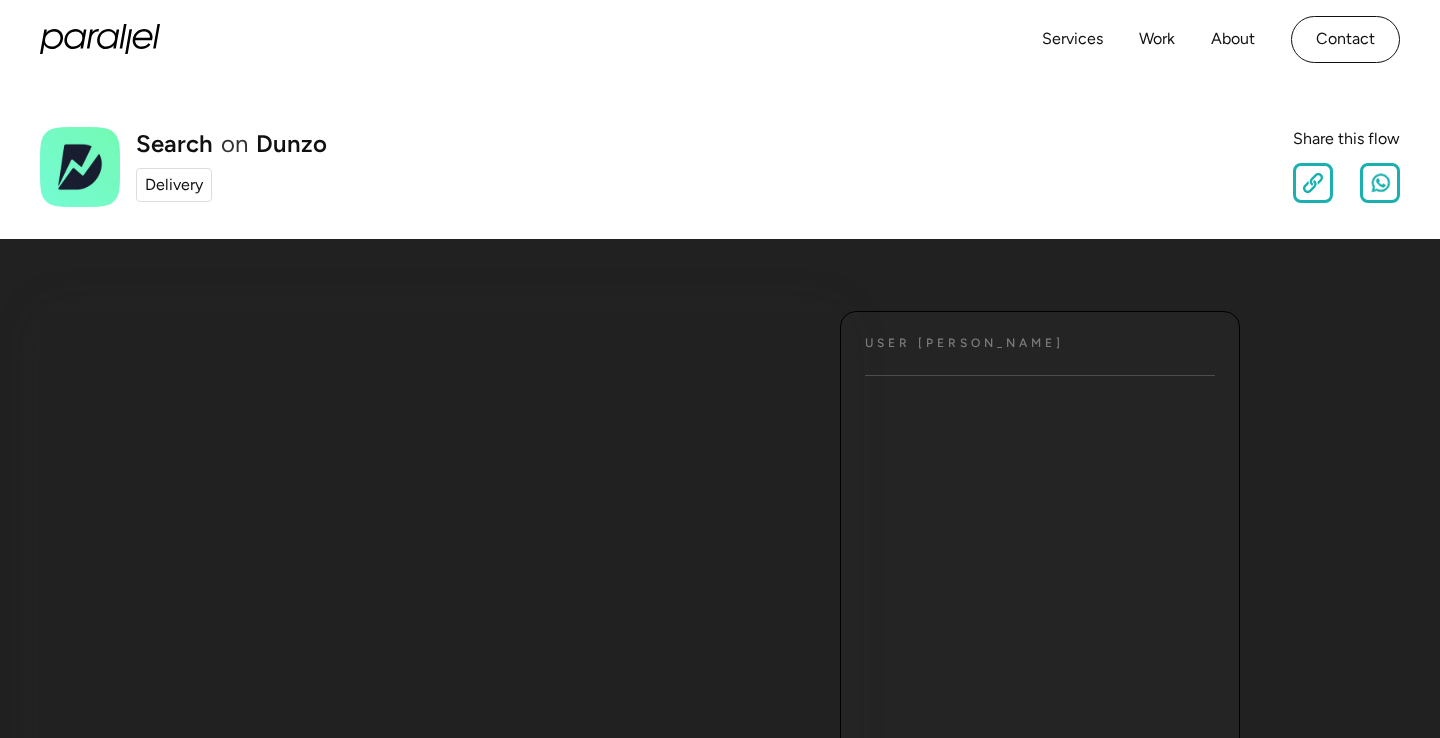 scroll, scrollTop: 0, scrollLeft: 0, axis: both 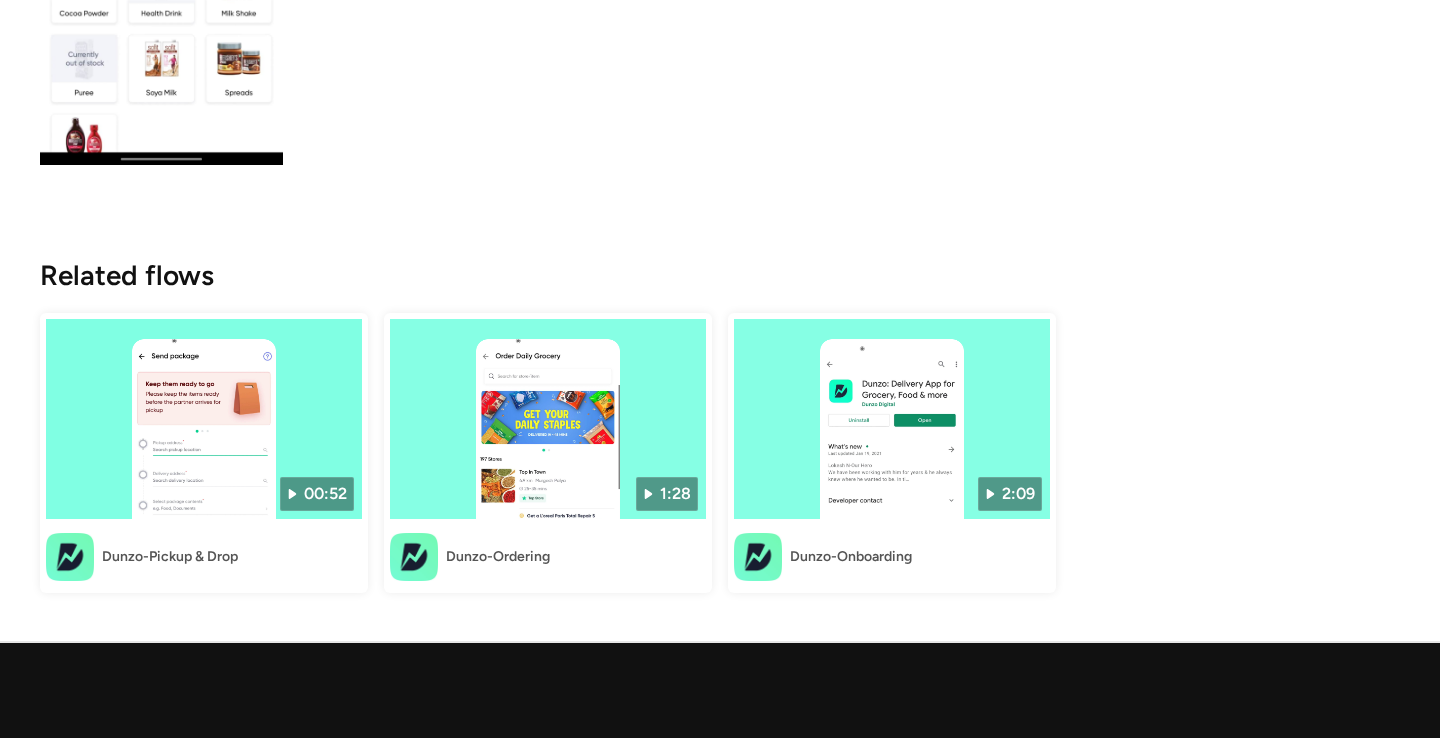 click at bounding box center (892, 419) 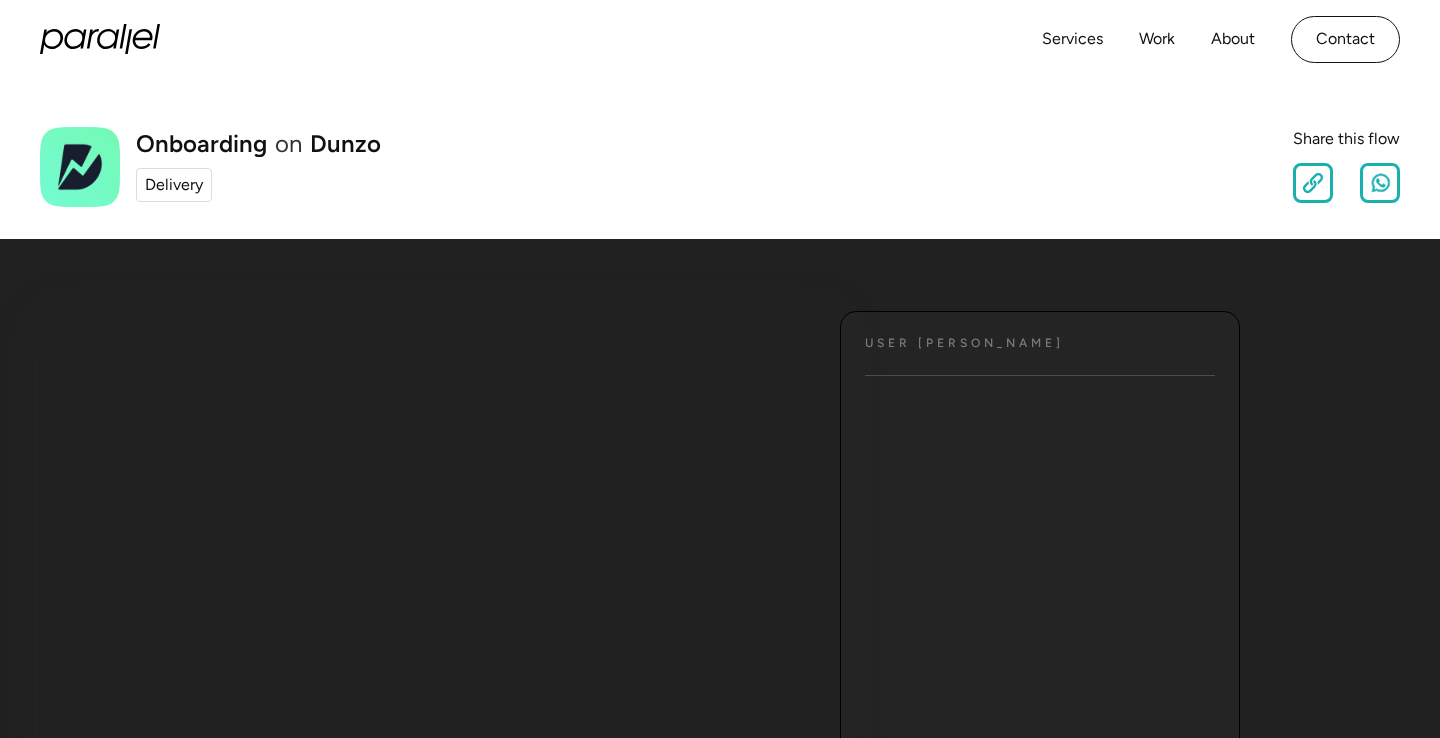 scroll, scrollTop: 0, scrollLeft: 0, axis: both 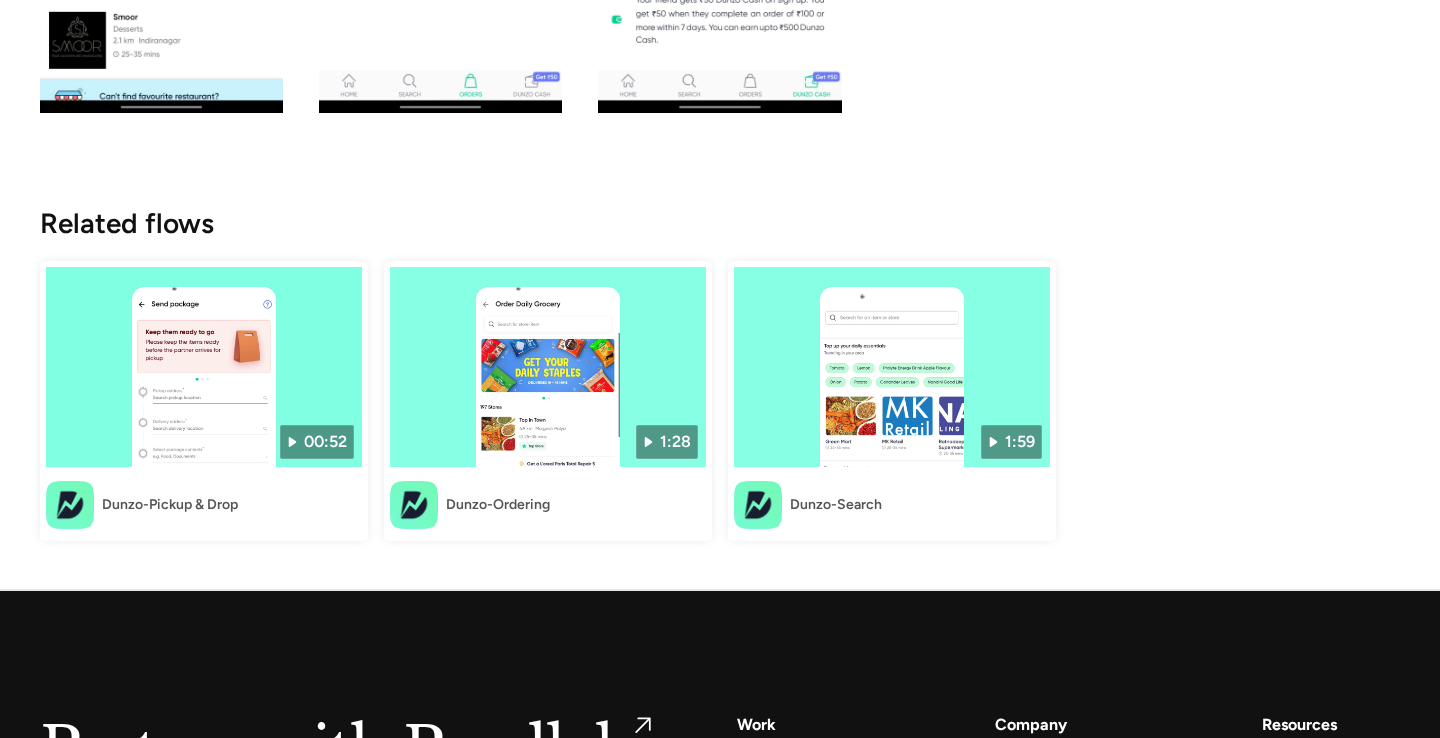 click at bounding box center (892, 367) 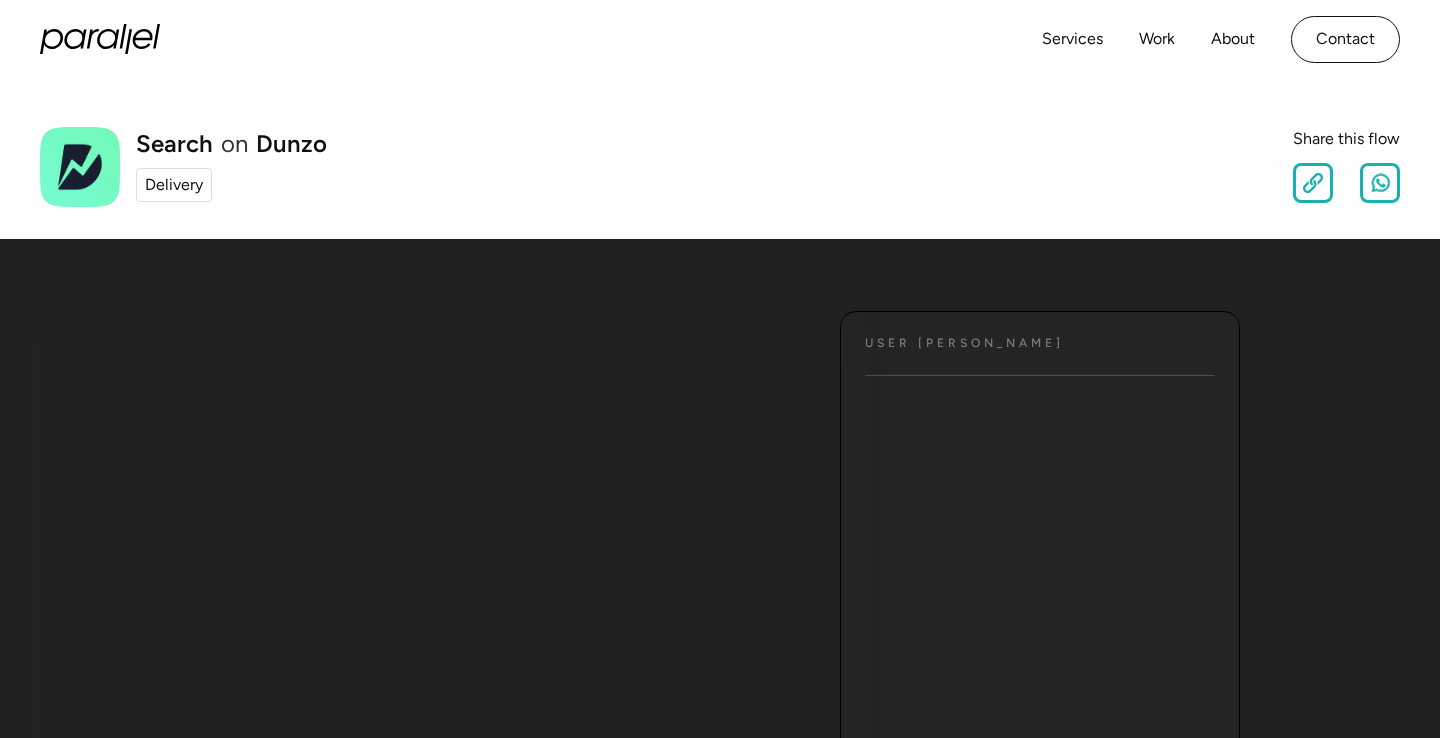 scroll, scrollTop: 0, scrollLeft: 0, axis: both 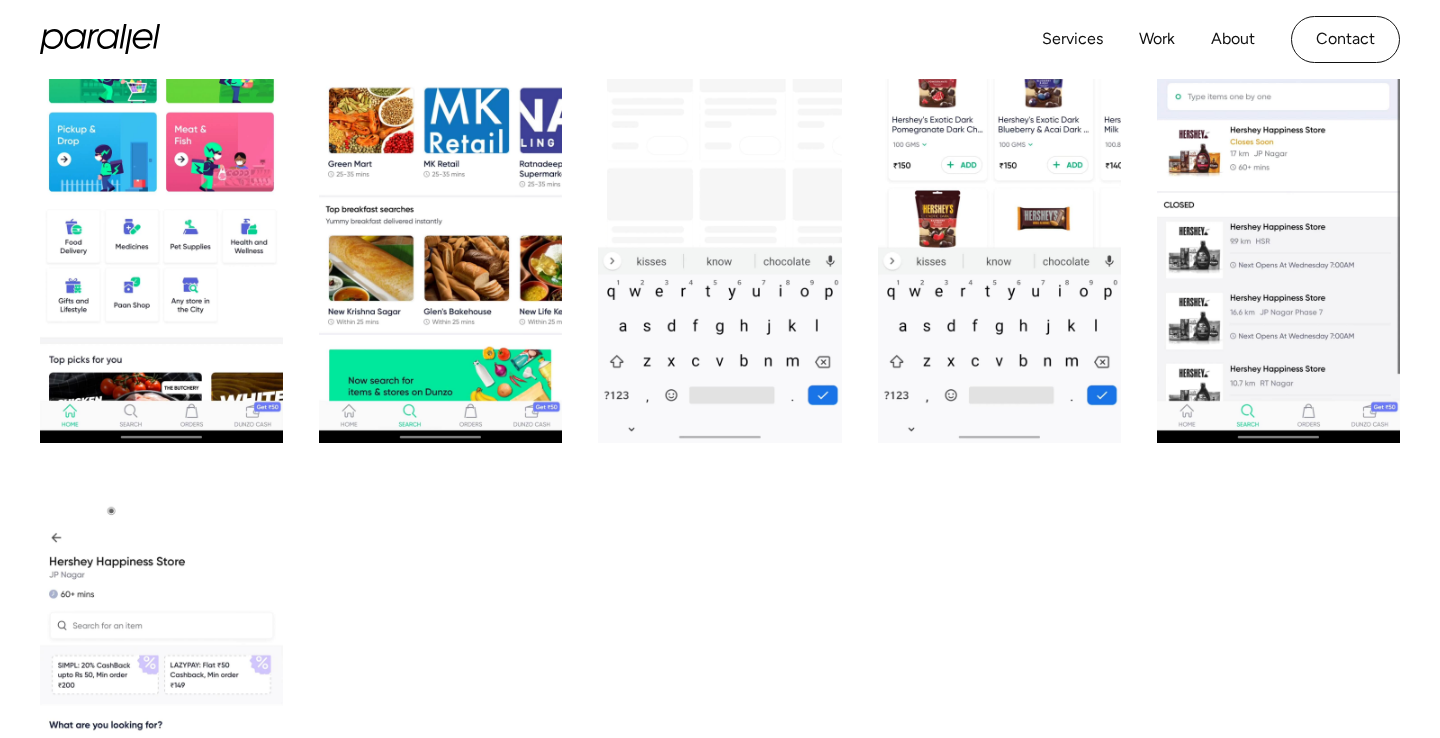 click at bounding box center [1278, 173] 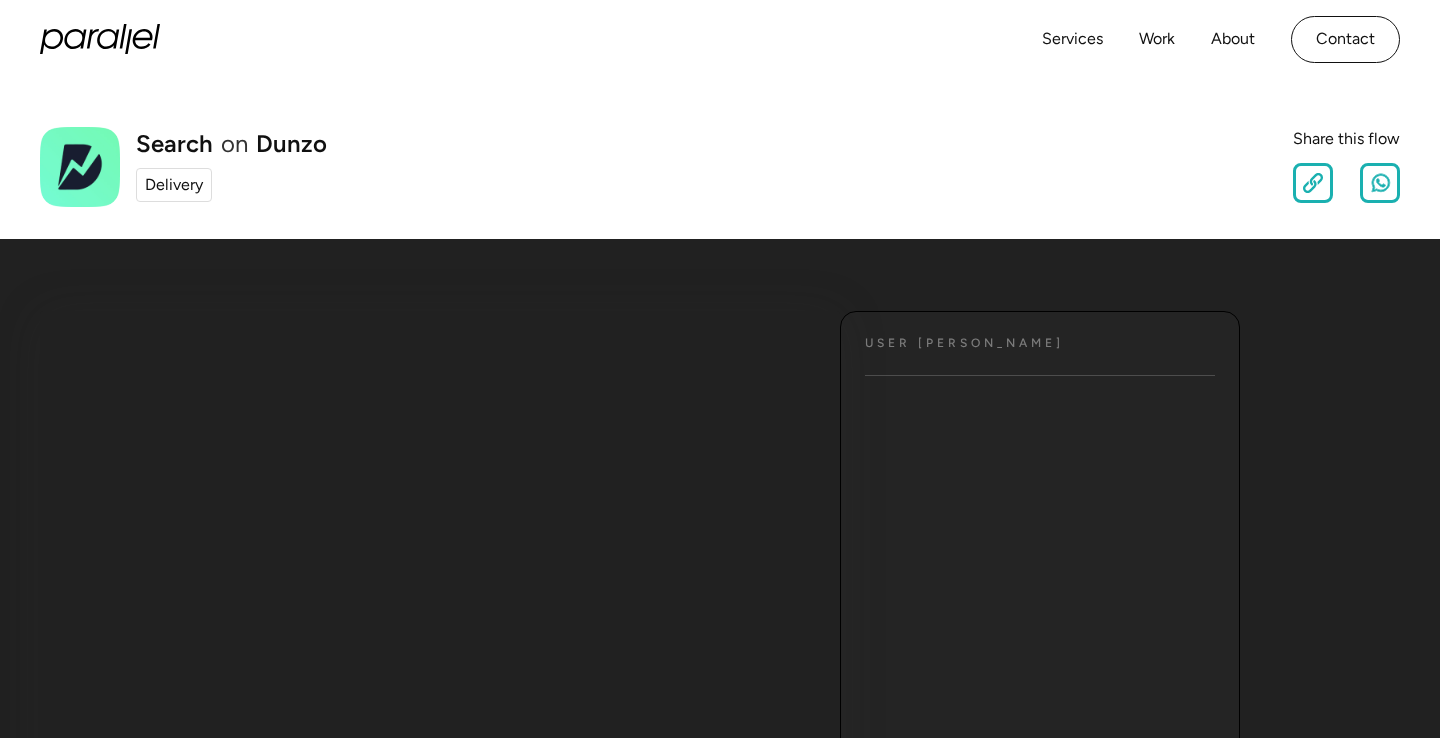 scroll, scrollTop: 0, scrollLeft: 0, axis: both 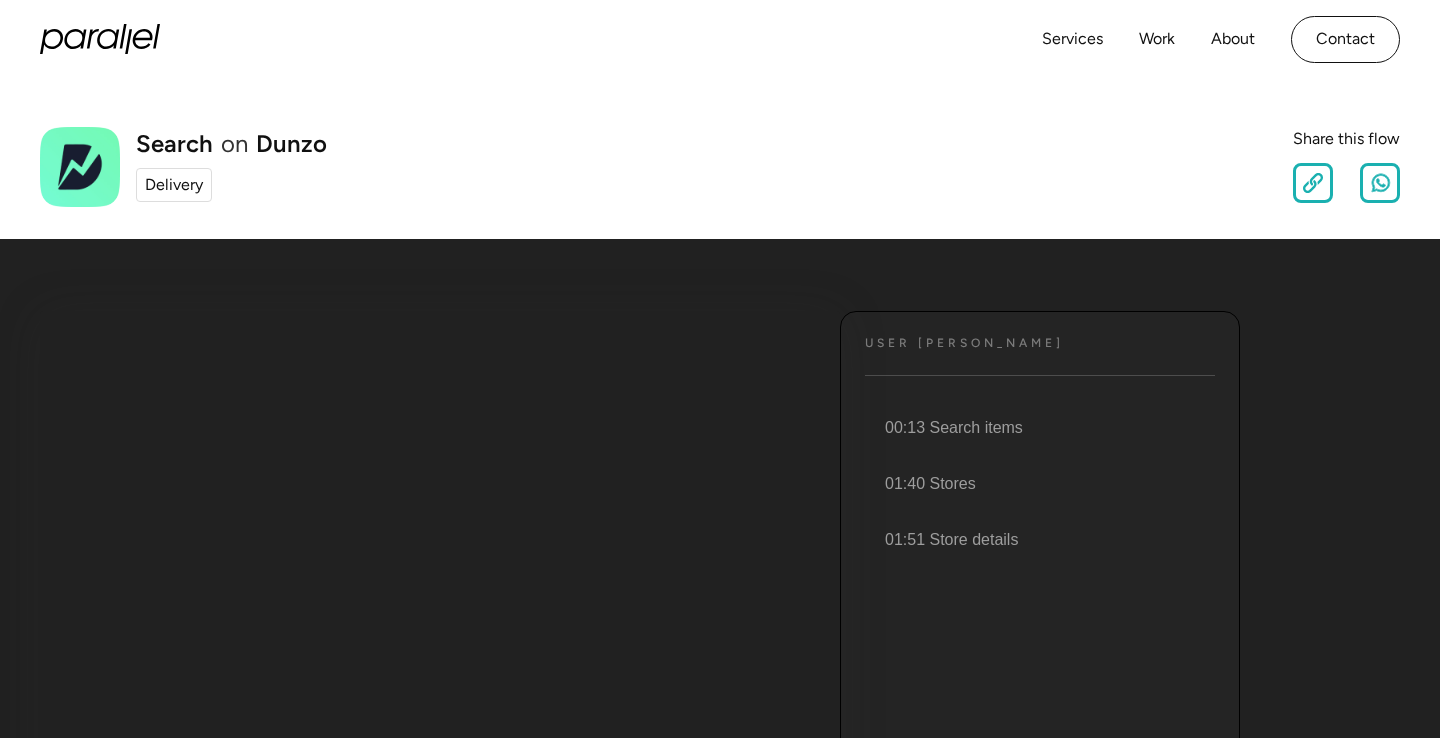 click on "Delivery" at bounding box center [174, 185] 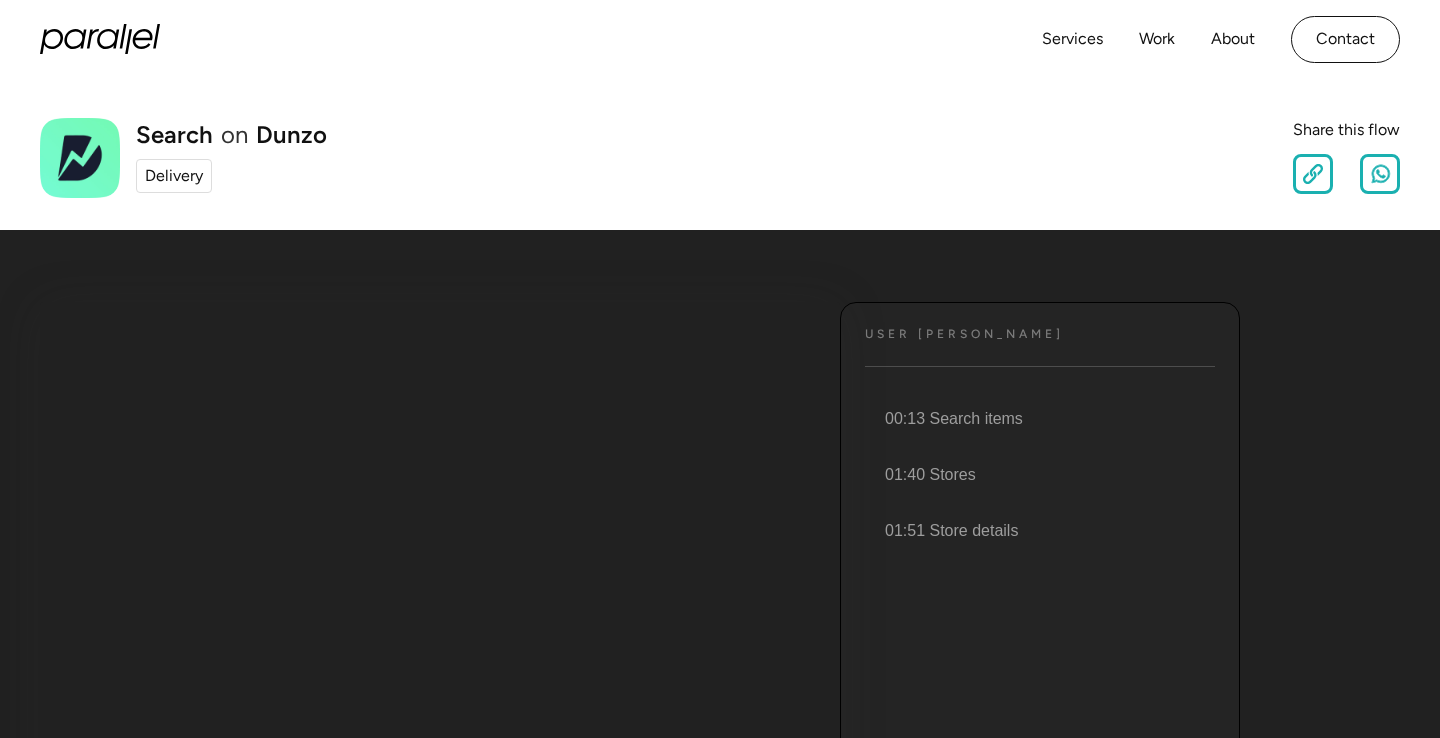 click on "Search" at bounding box center [174, 135] 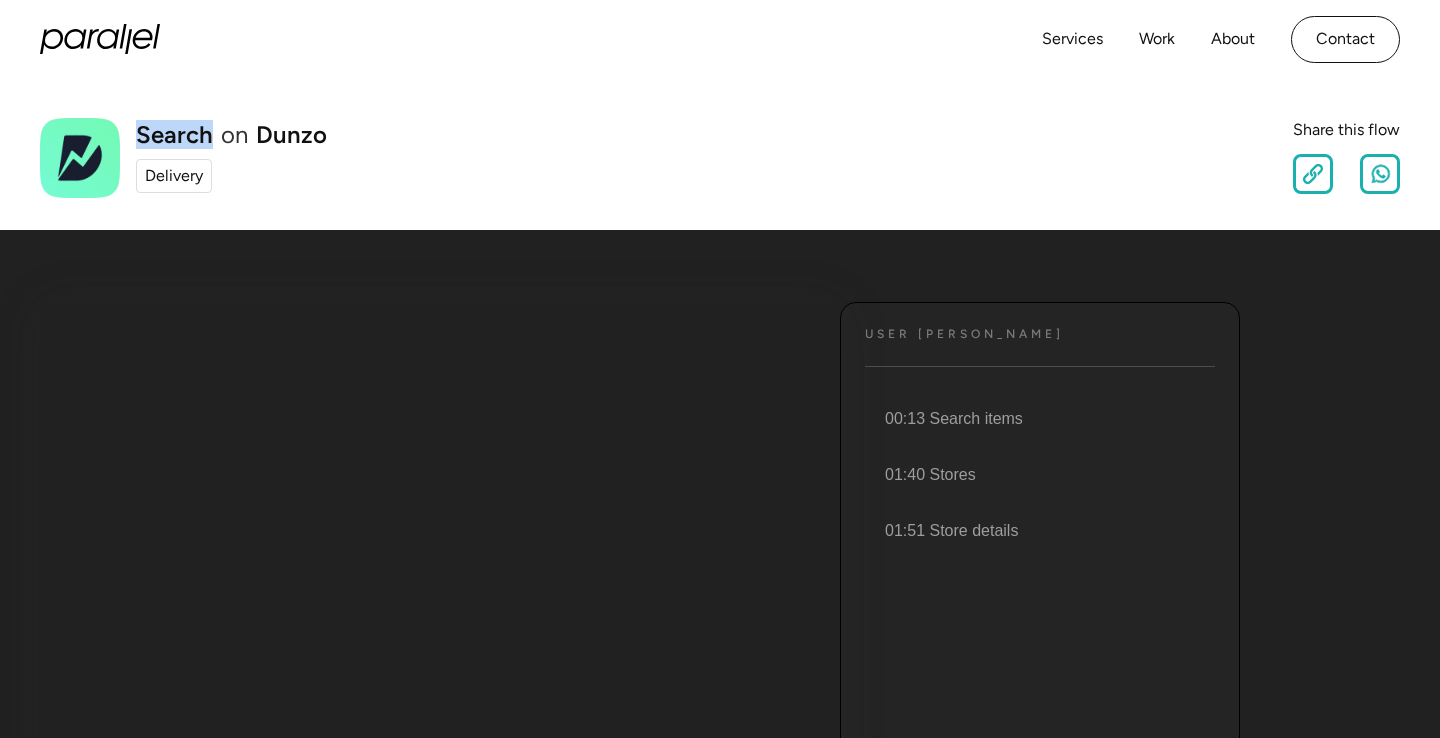 click on "Search" at bounding box center (174, 135) 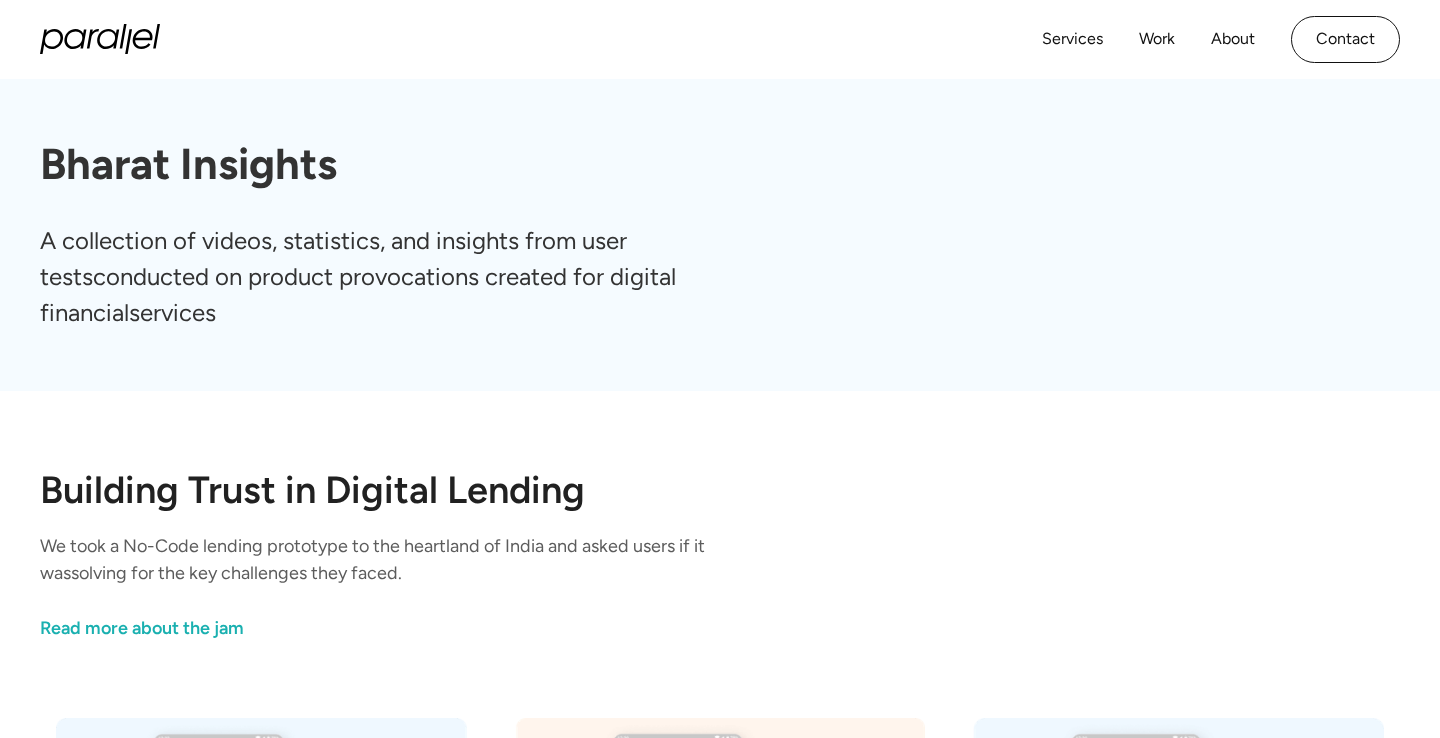 scroll, scrollTop: 0, scrollLeft: 0, axis: both 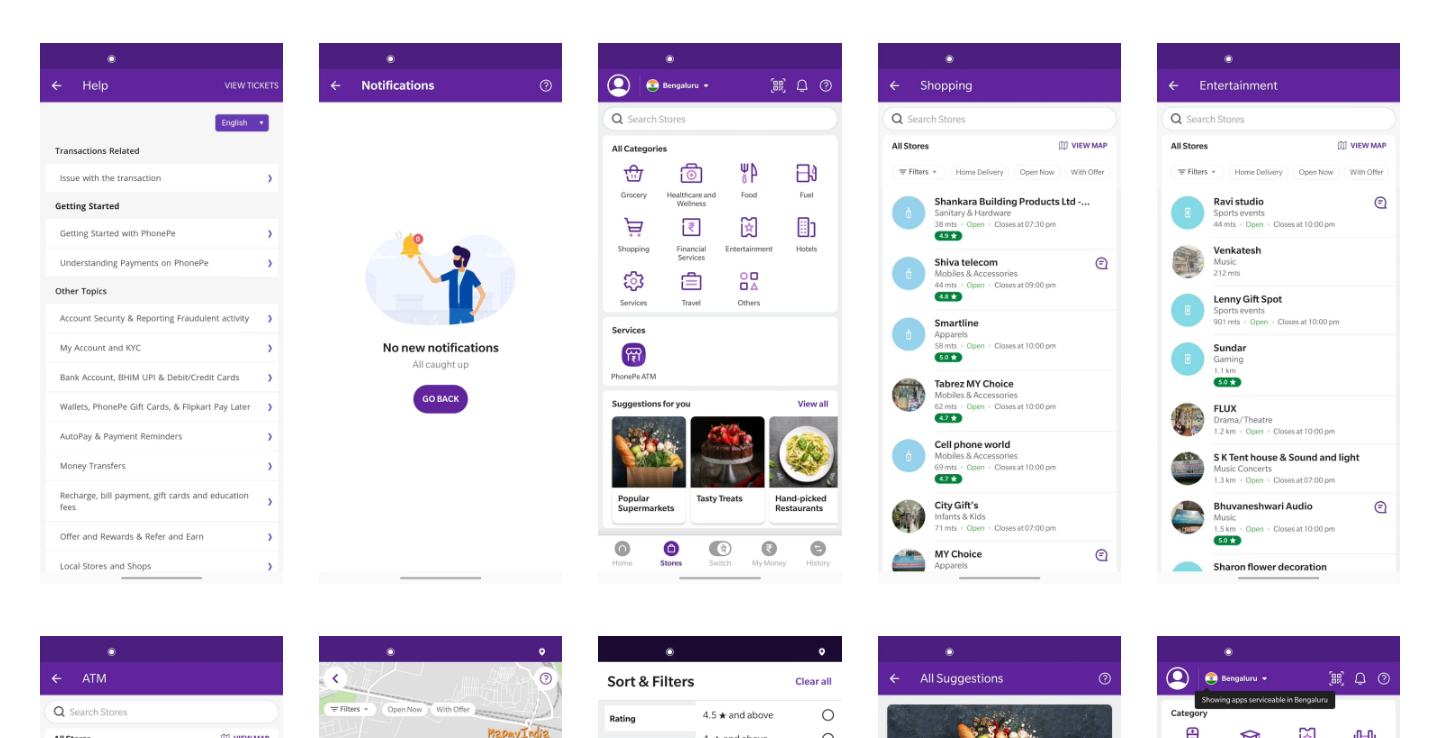 click at bounding box center (719, 313) 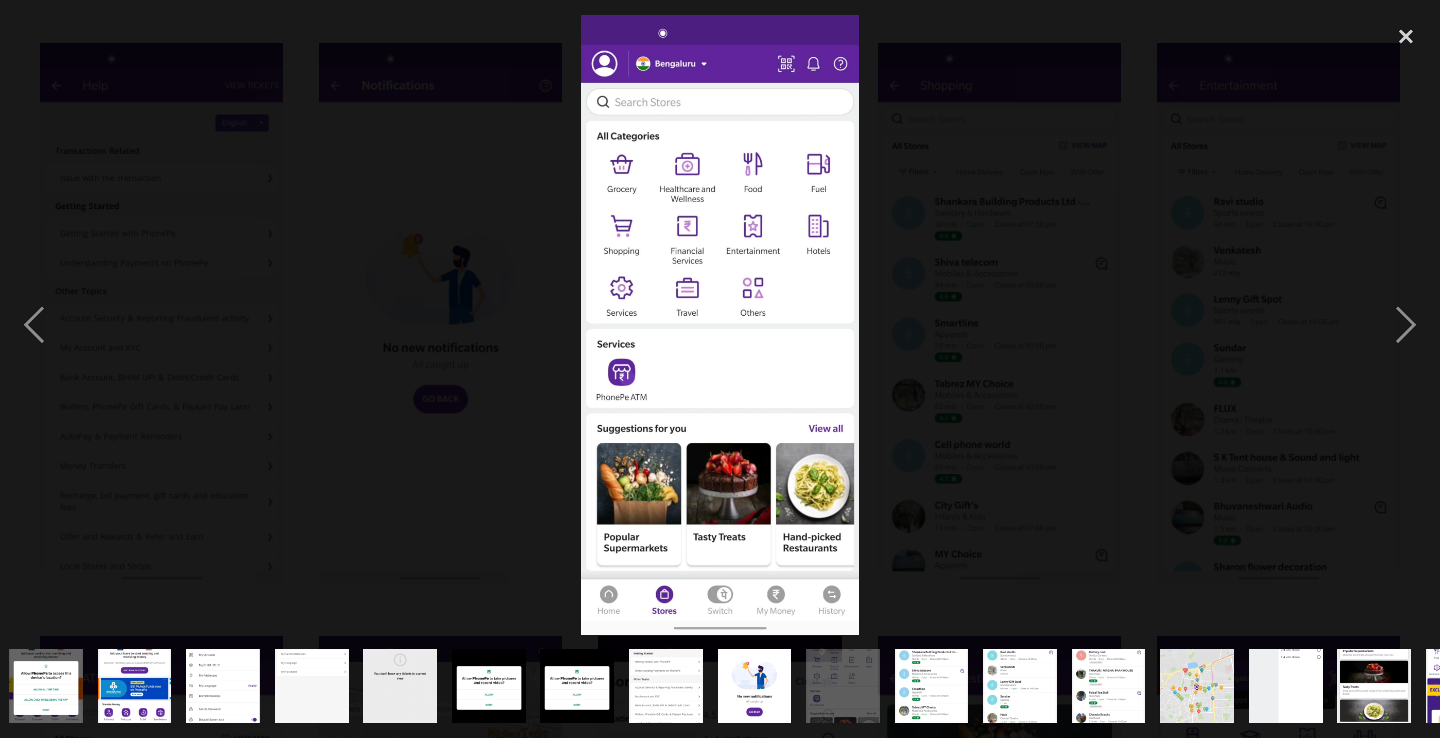 scroll, scrollTop: 0, scrollLeft: 788, axis: horizontal 